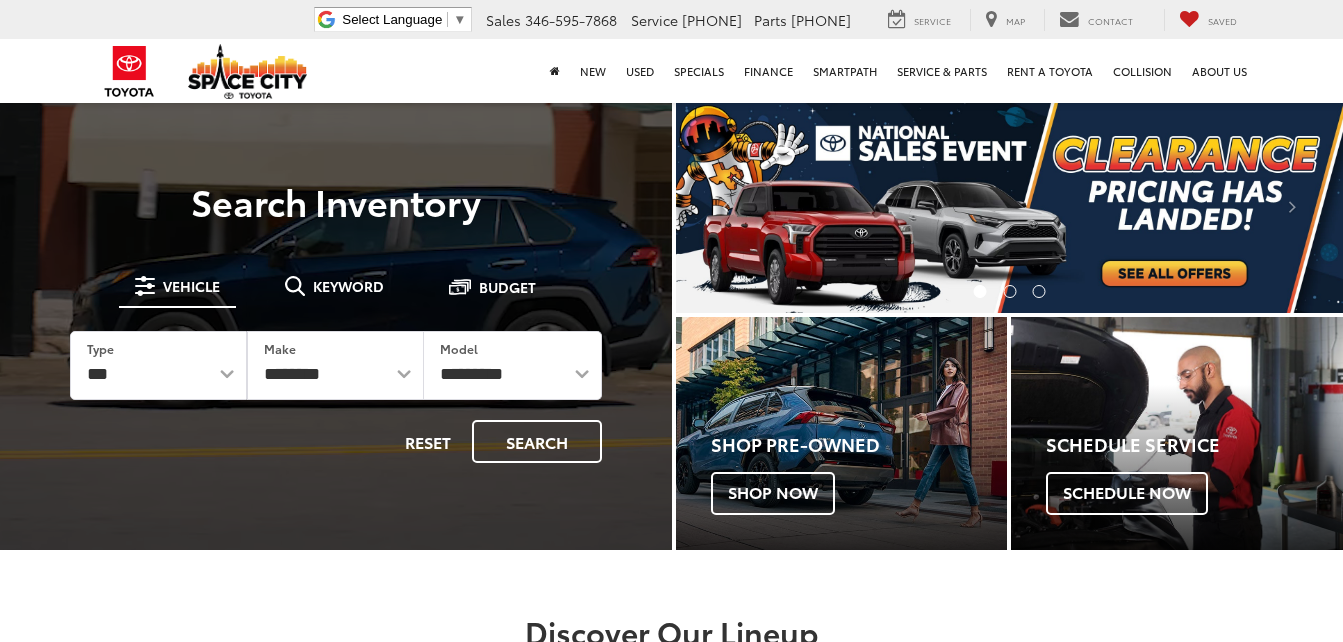 scroll, scrollTop: 0, scrollLeft: 0, axis: both 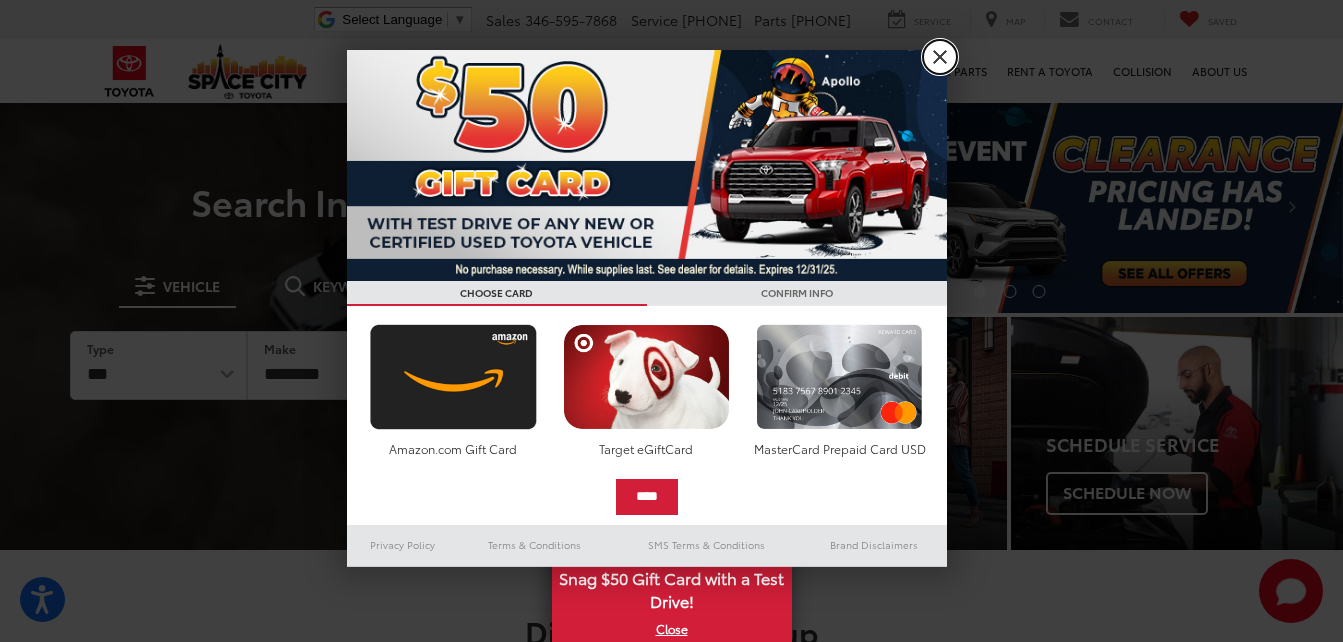 click on "X" at bounding box center [940, 57] 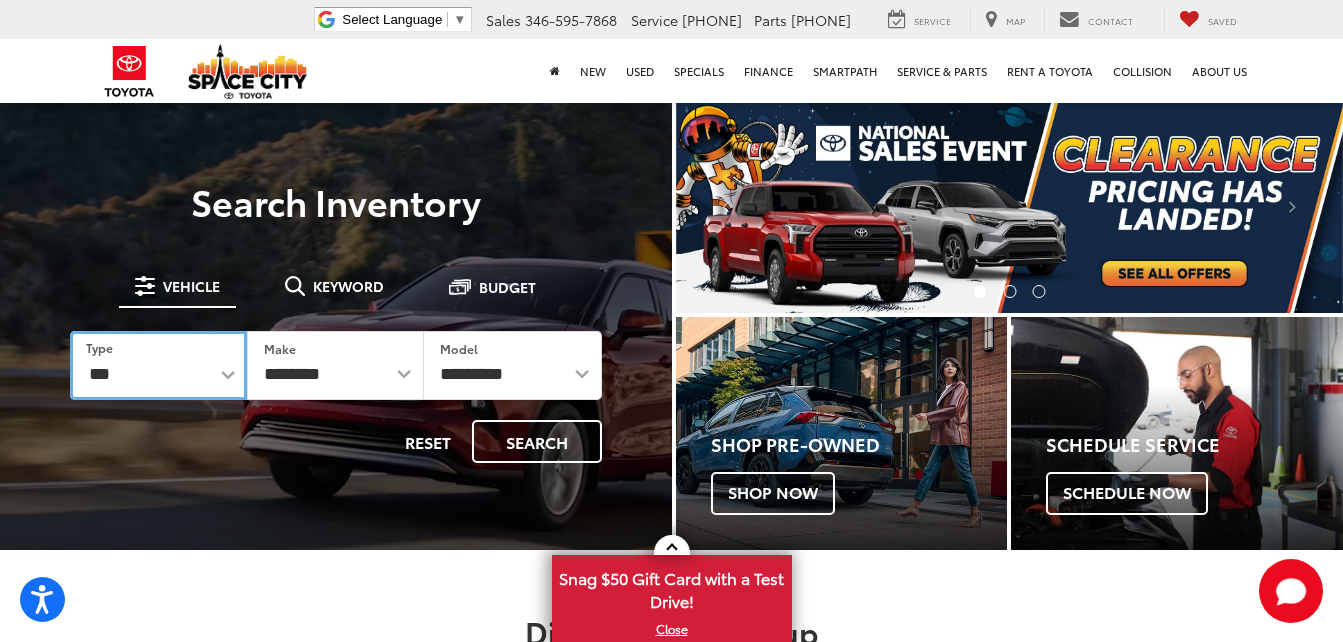 click on "***
***
****
*********" at bounding box center [158, 365] 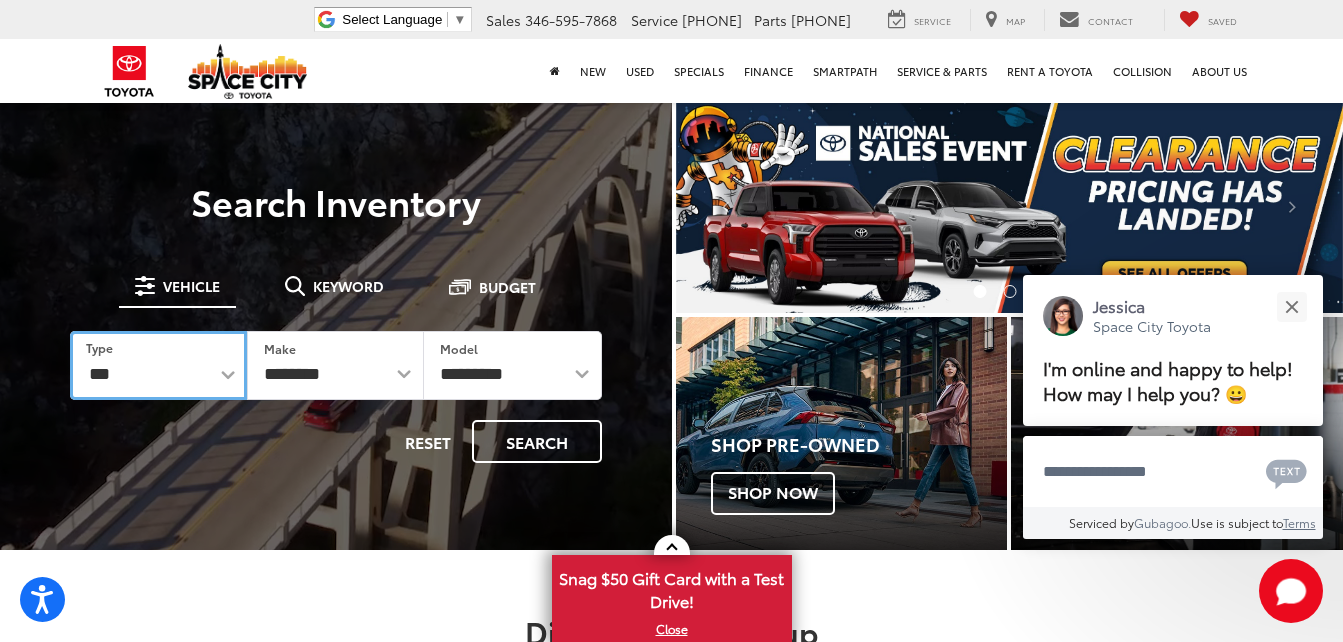 click on "***
***
****
*********" at bounding box center (158, 365) 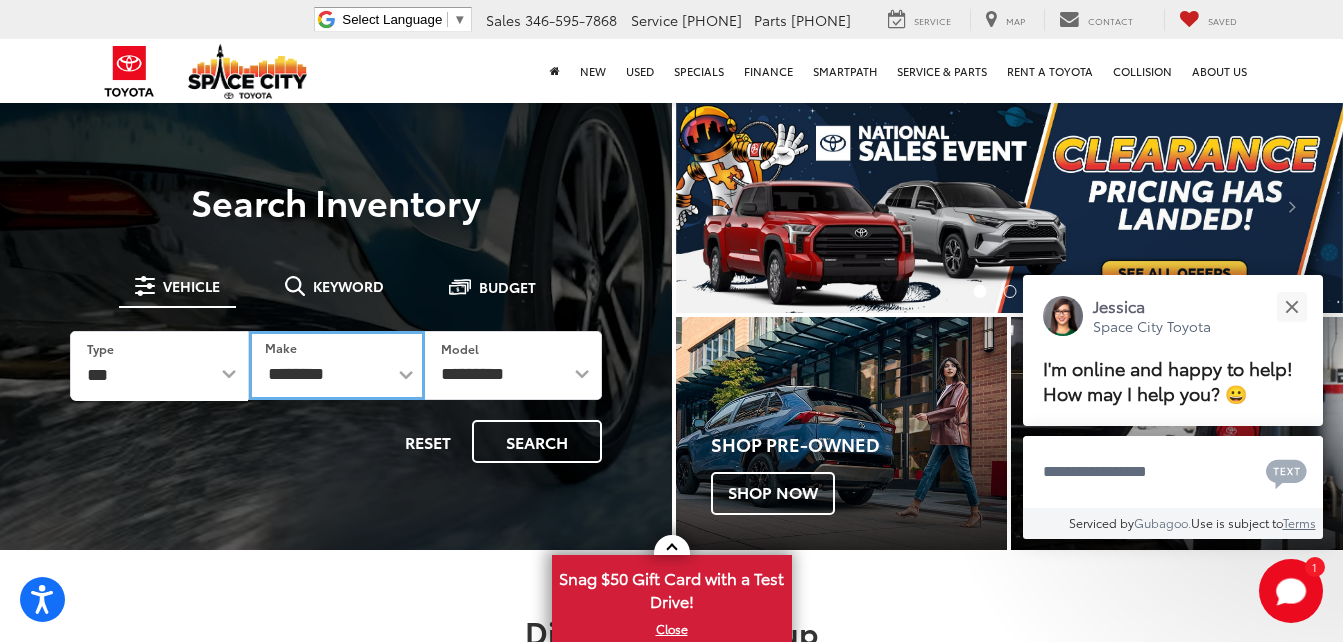 click on "**********" at bounding box center [337, 365] 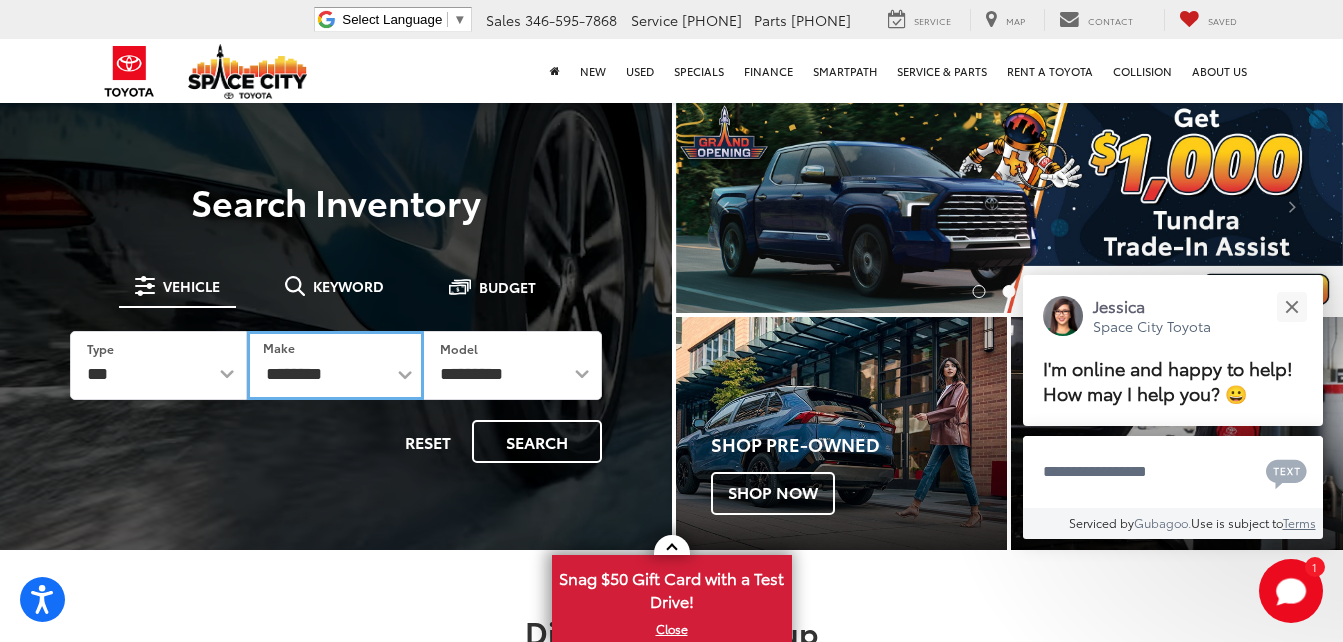 select on "******" 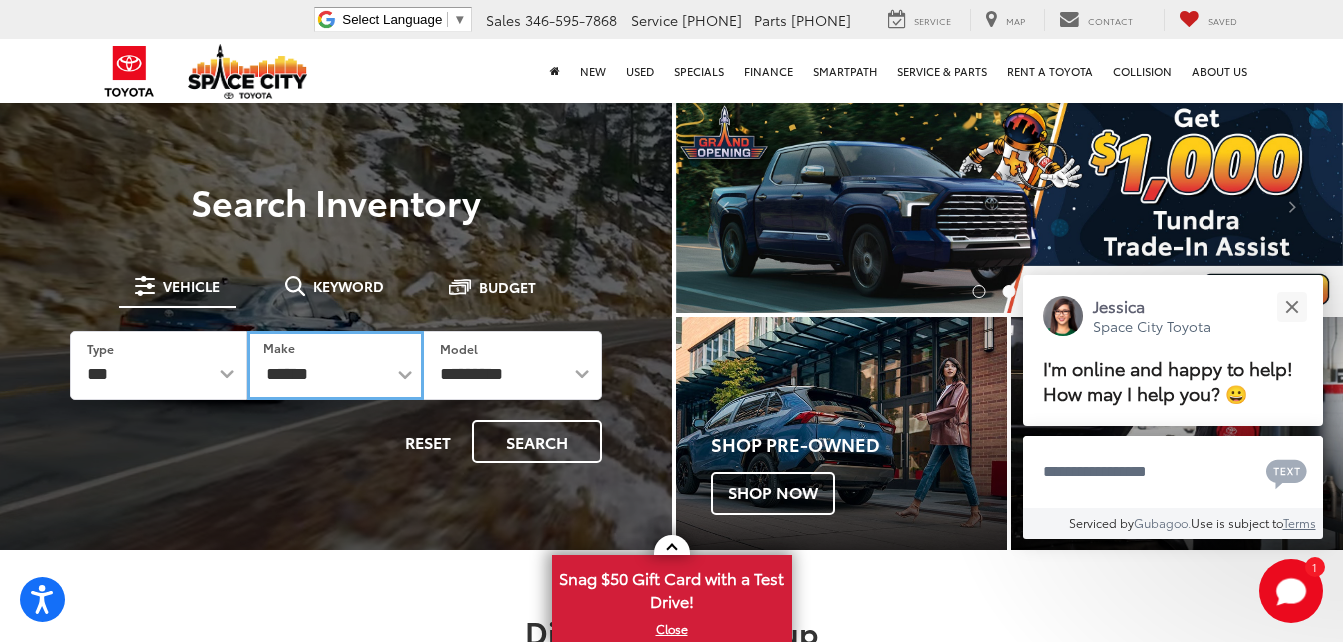 click on "**********" at bounding box center [335, 365] 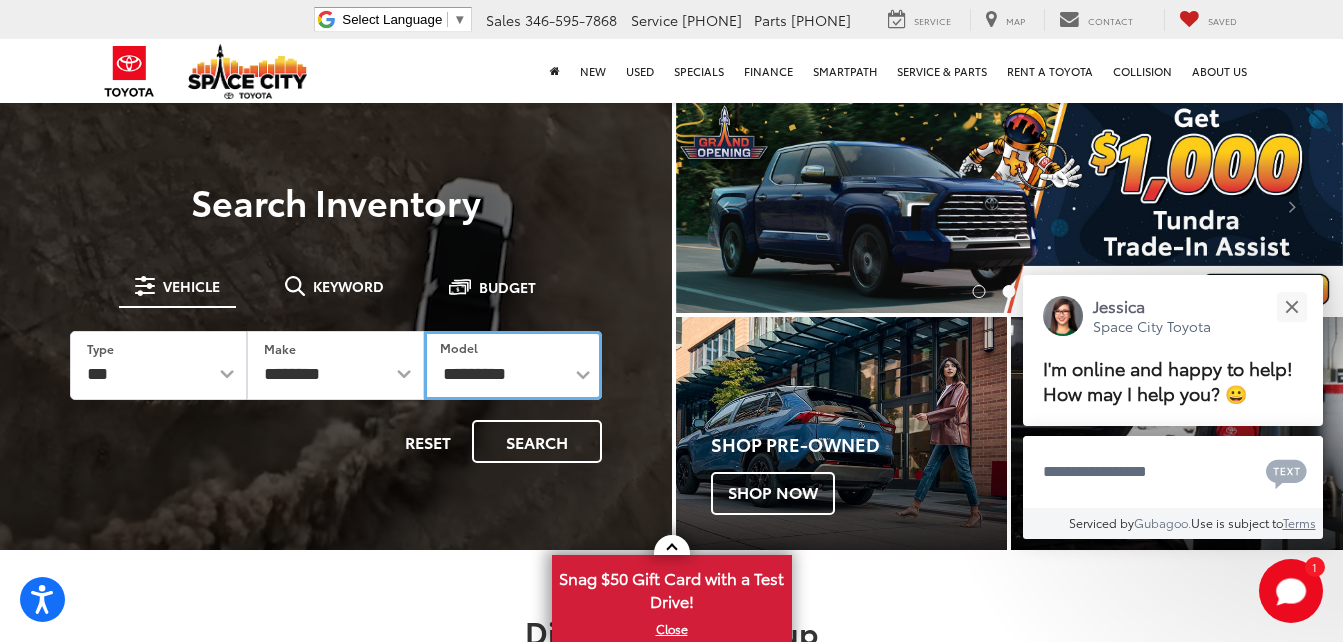click on "**********" at bounding box center [512, 365] 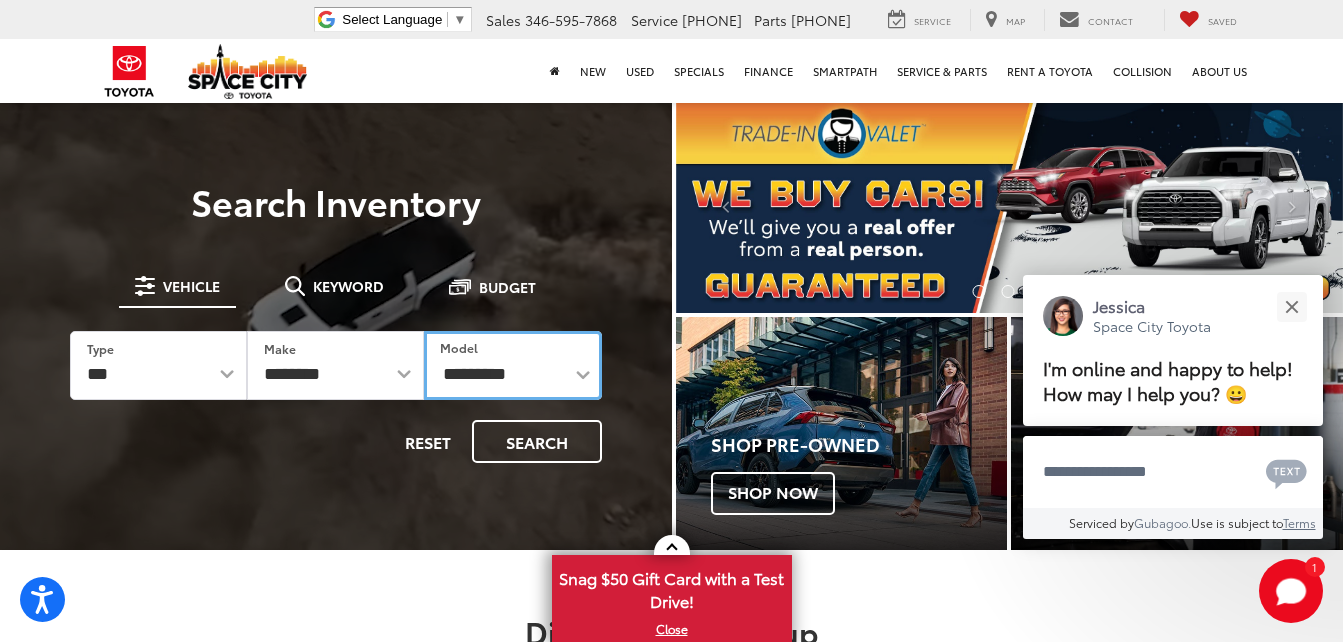 select on "*******" 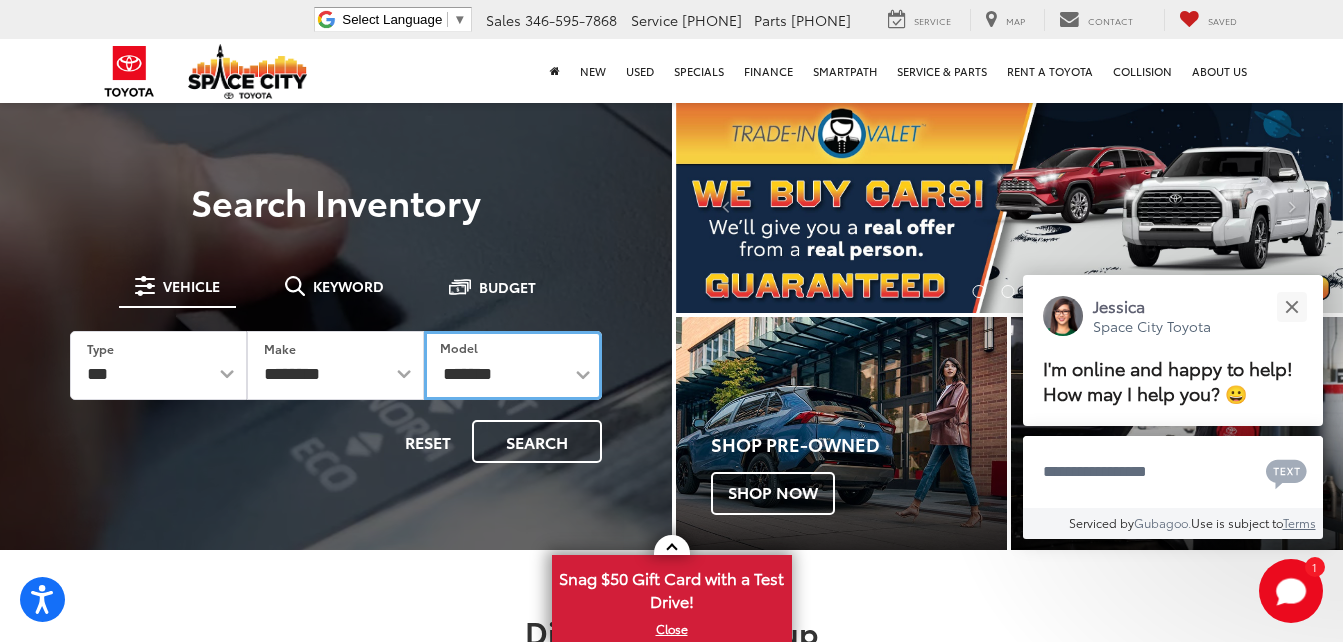 click on "**********" at bounding box center [512, 365] 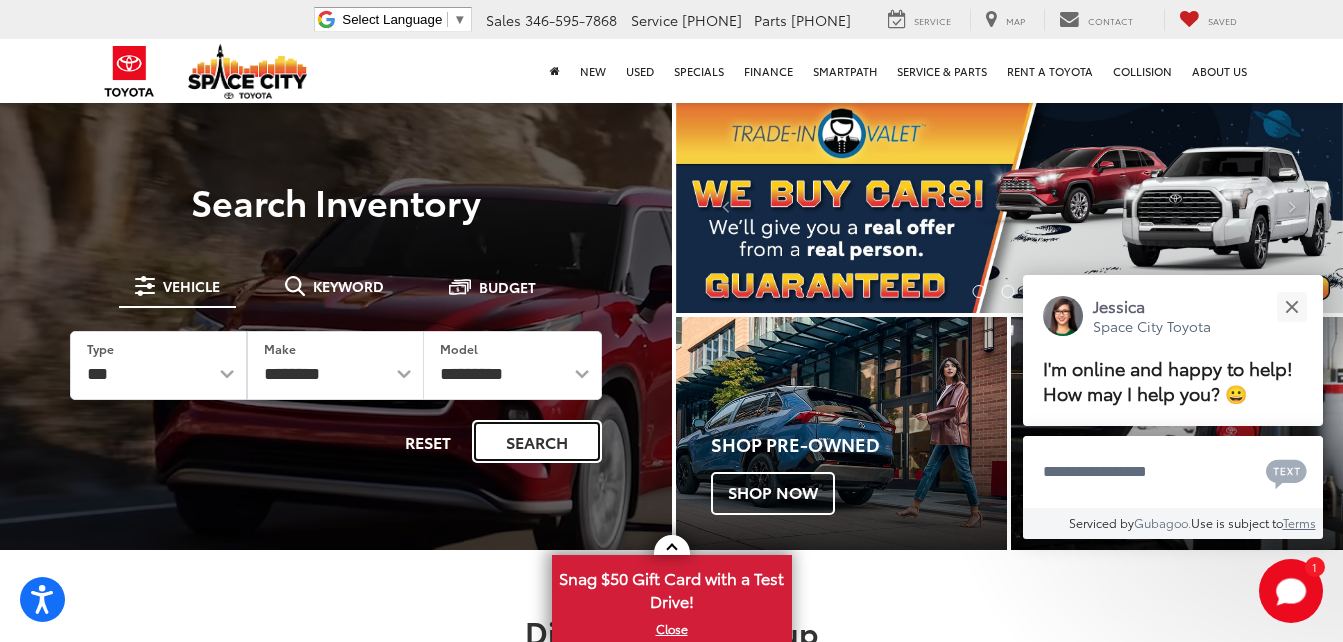 click on "Search" at bounding box center [537, 441] 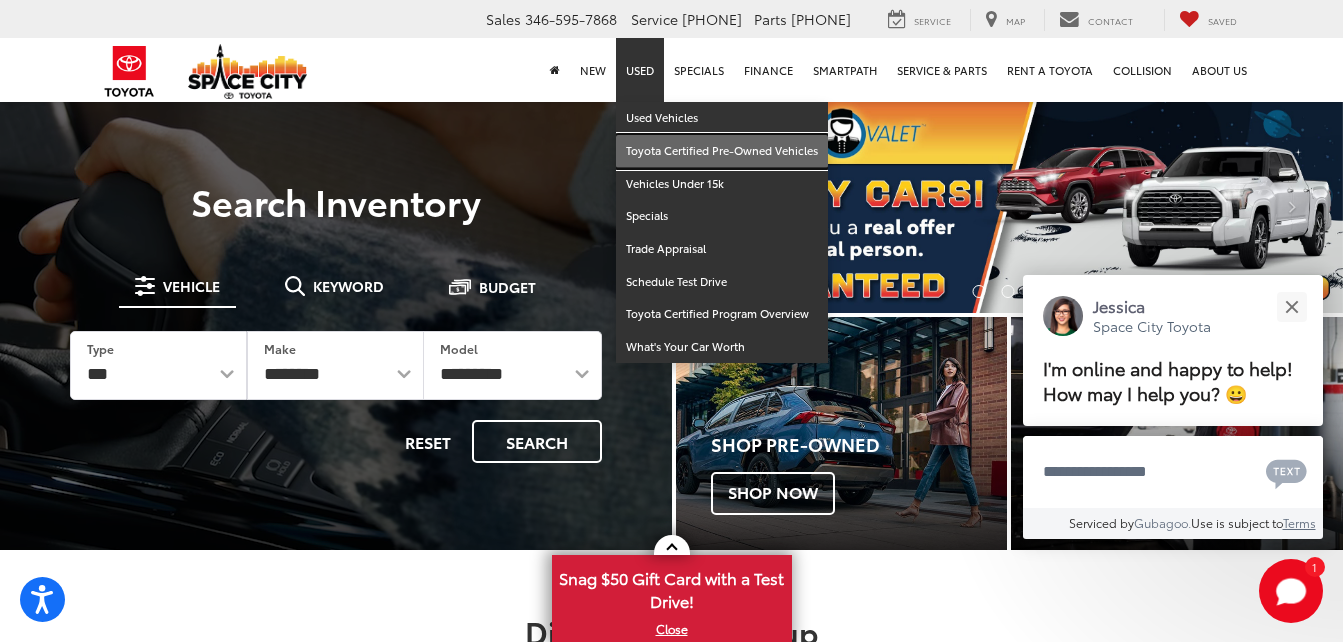 click on "Toyota Certified Pre-Owned Vehicles" at bounding box center [722, 151] 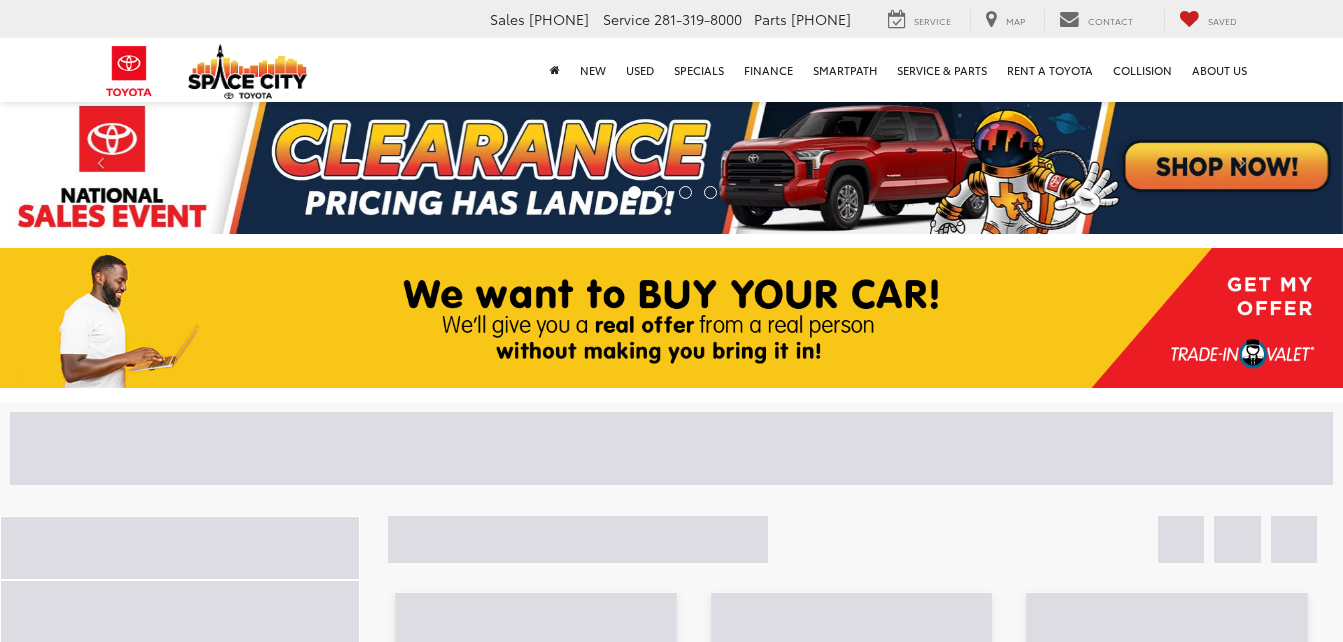 scroll, scrollTop: 0, scrollLeft: 0, axis: both 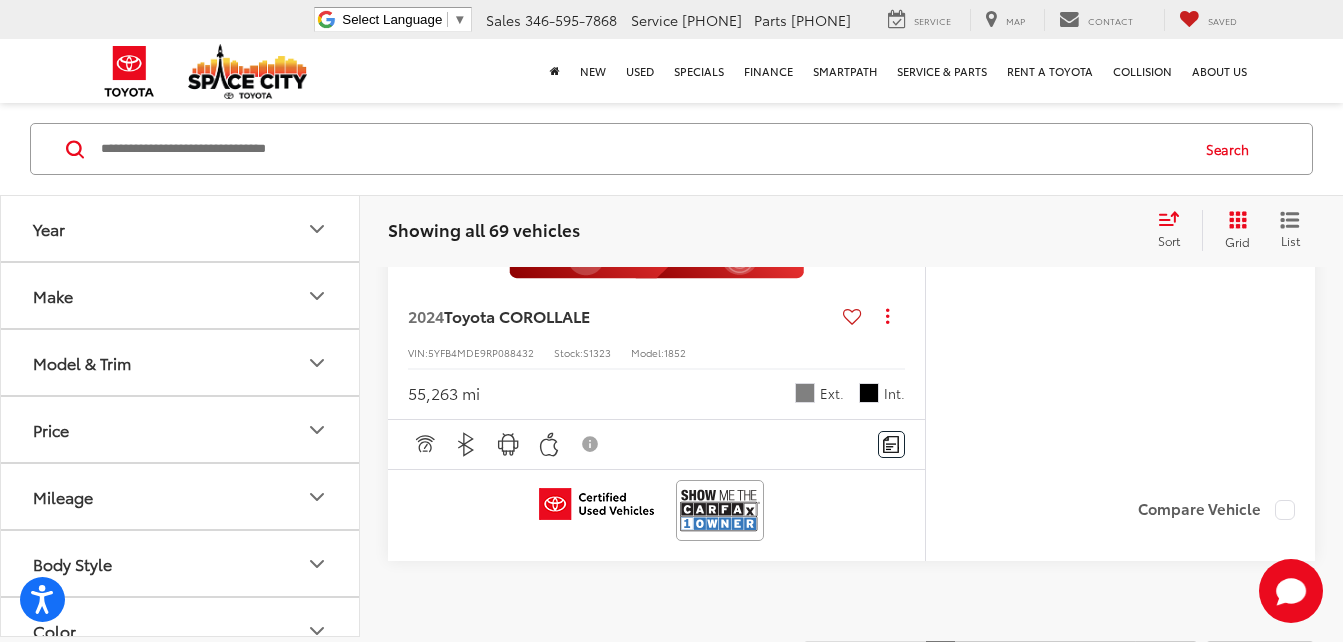 click on "Make" at bounding box center [181, 295] 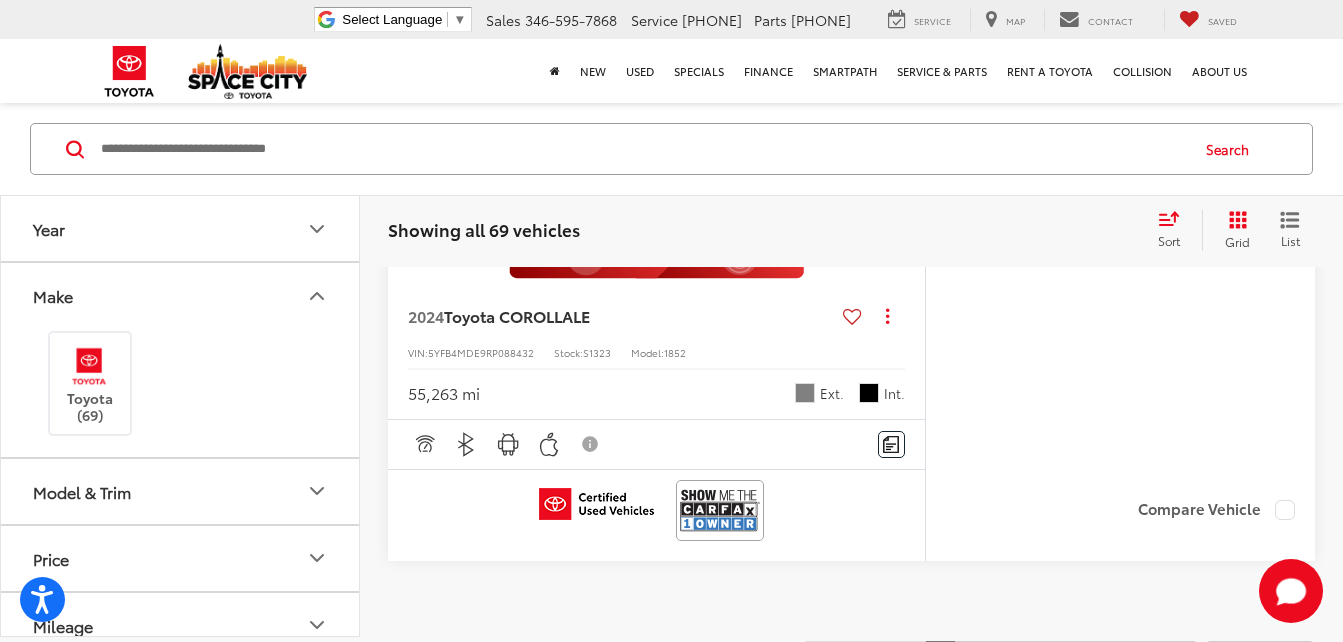 click on "Make" at bounding box center (181, 295) 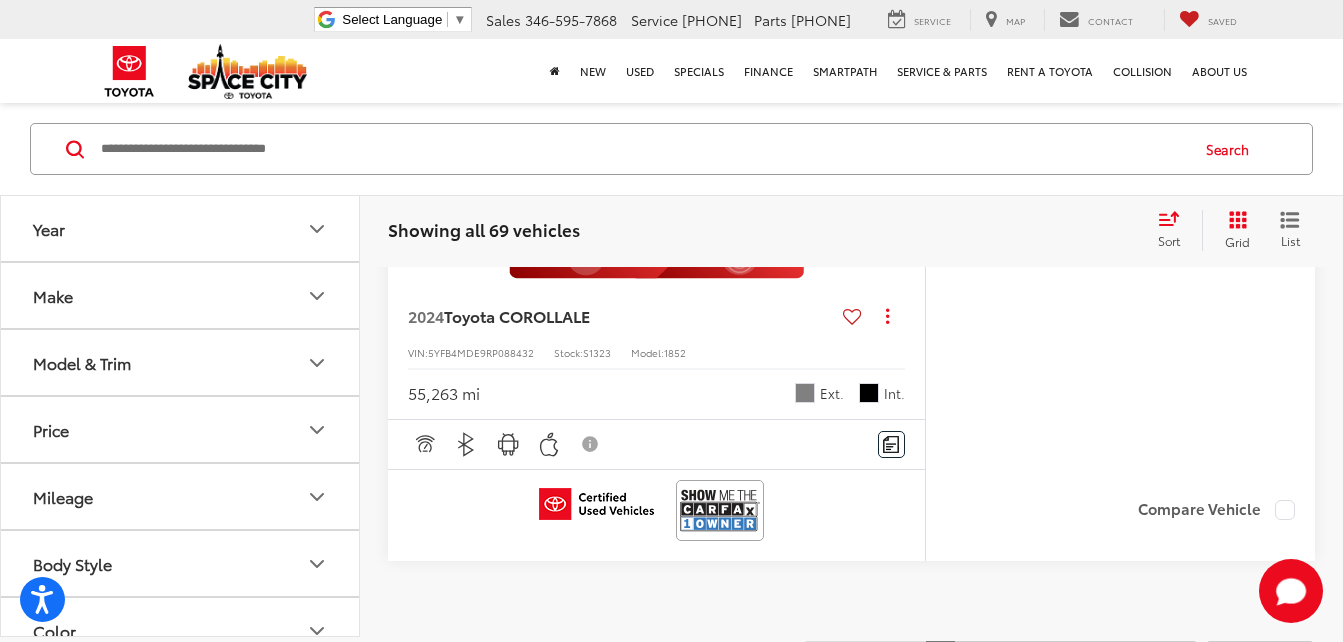 click on "Model & Trim" at bounding box center (181, 362) 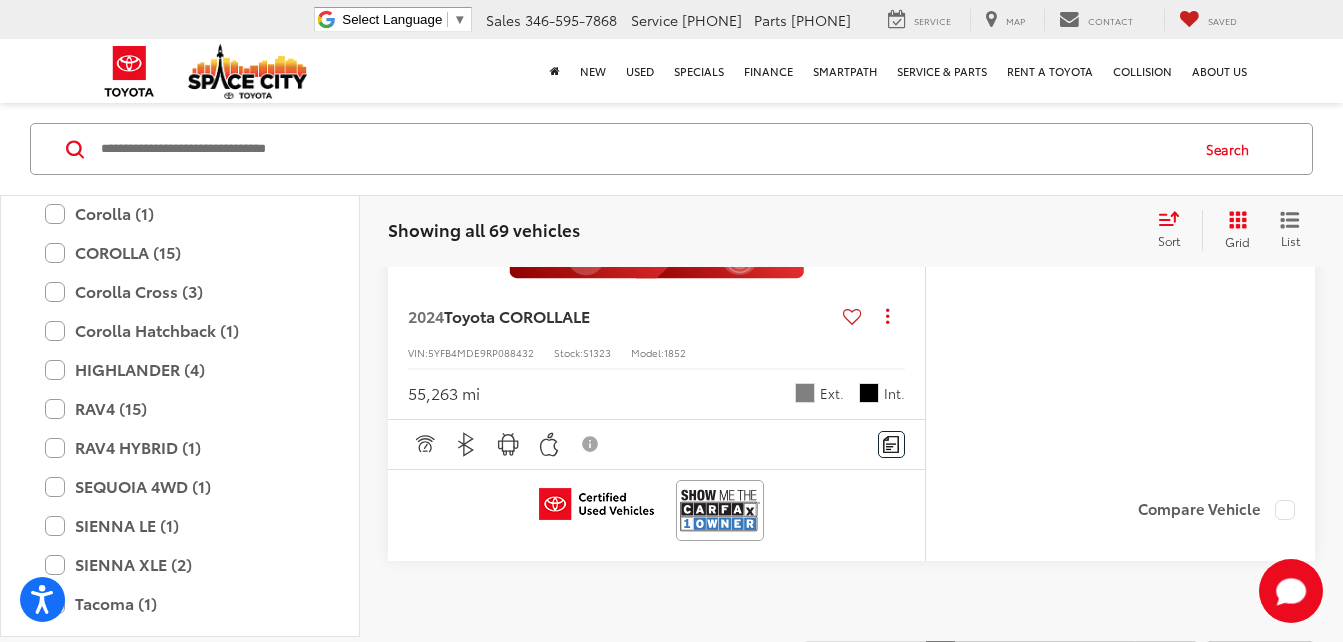 scroll, scrollTop: 300, scrollLeft: 0, axis: vertical 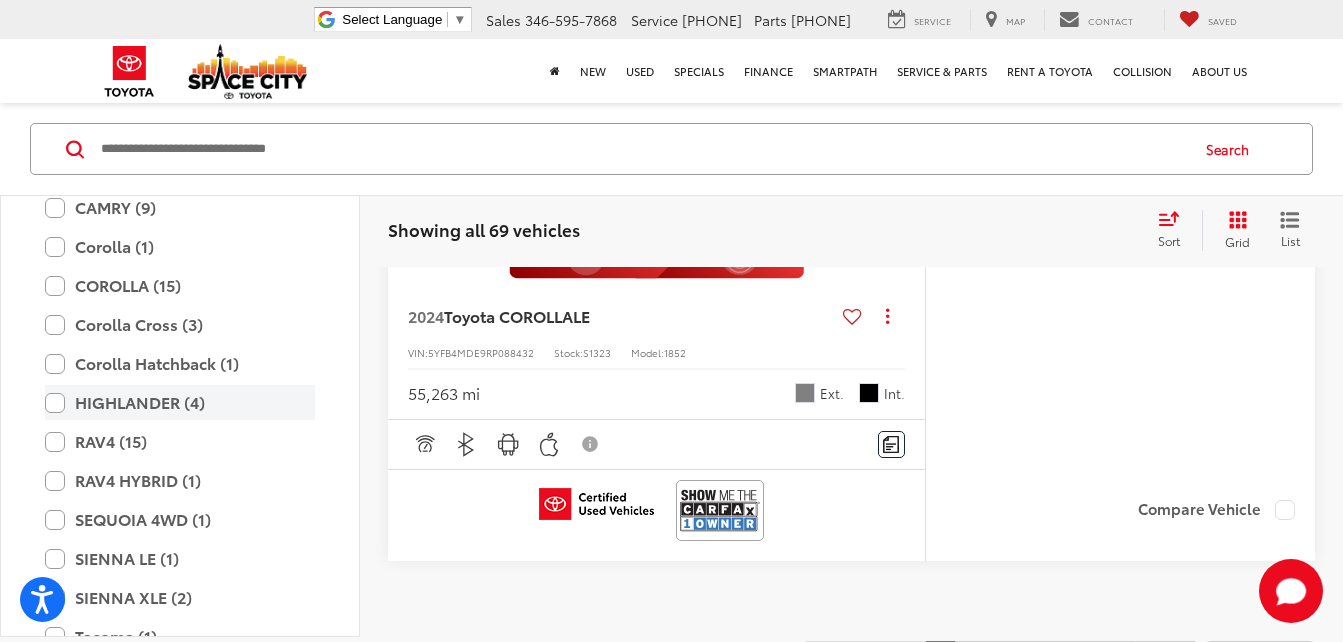 click on "HIGHLANDER (4)" at bounding box center [180, 402] 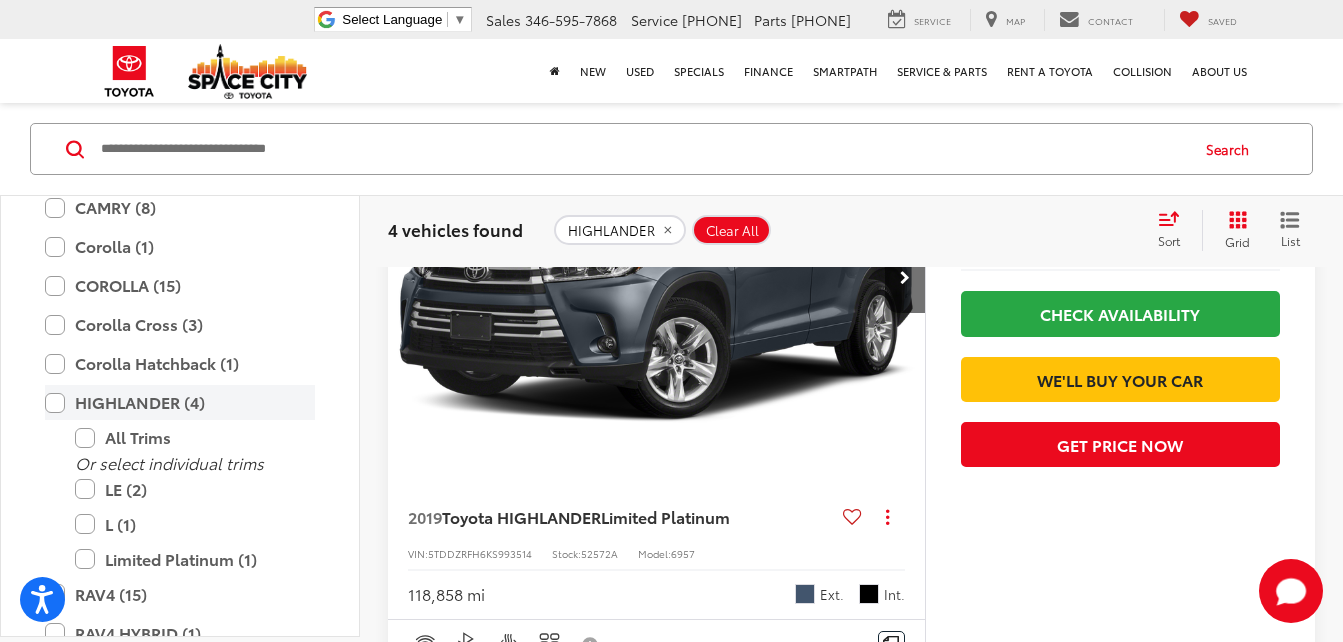 scroll, scrollTop: 331, scrollLeft: 0, axis: vertical 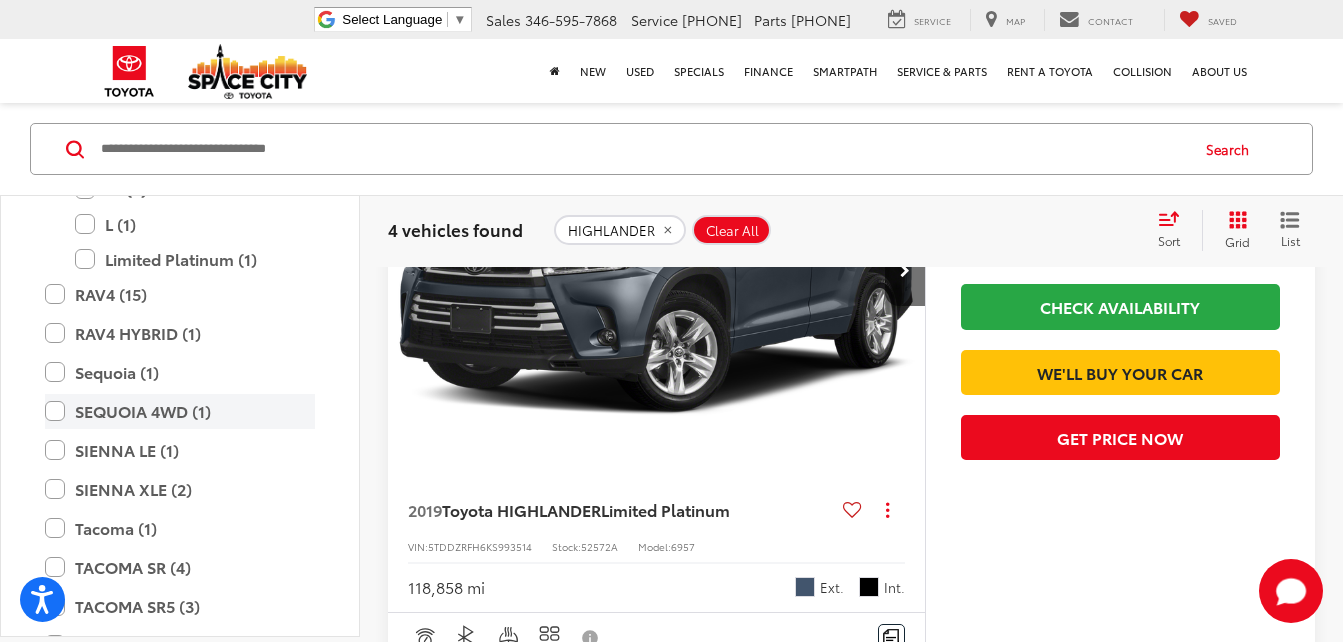 click on "SEQUOIA 4WD (1)" at bounding box center [180, 411] 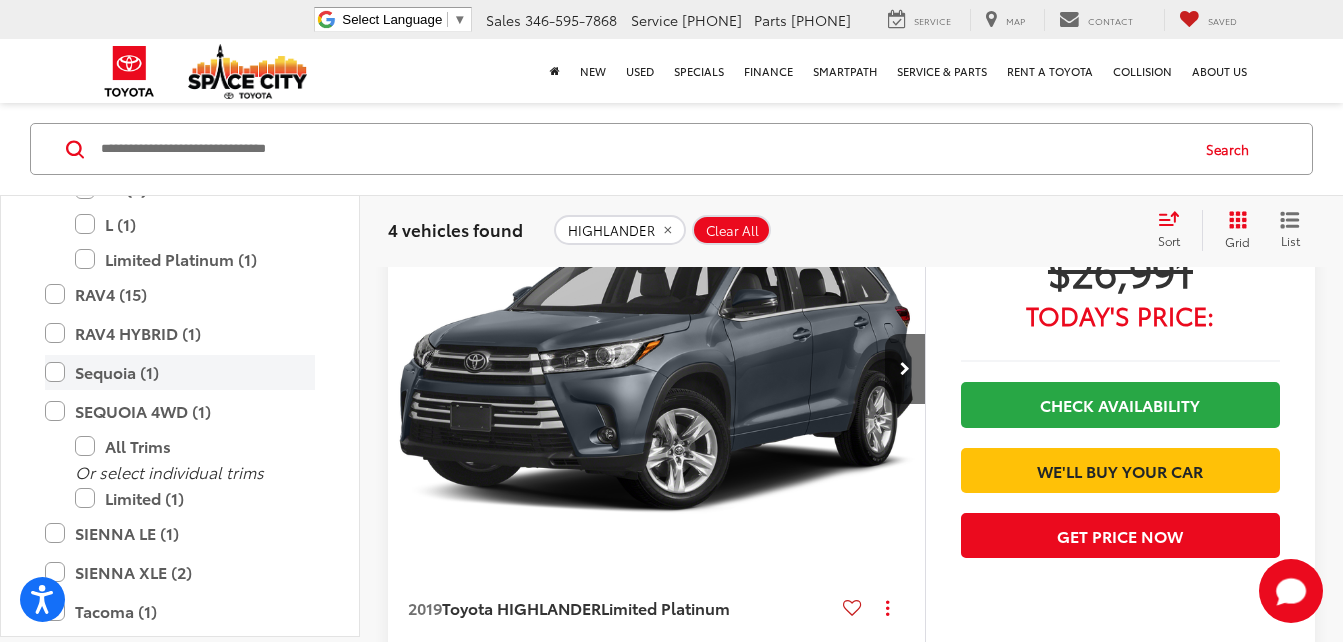 scroll, scrollTop: 131, scrollLeft: 0, axis: vertical 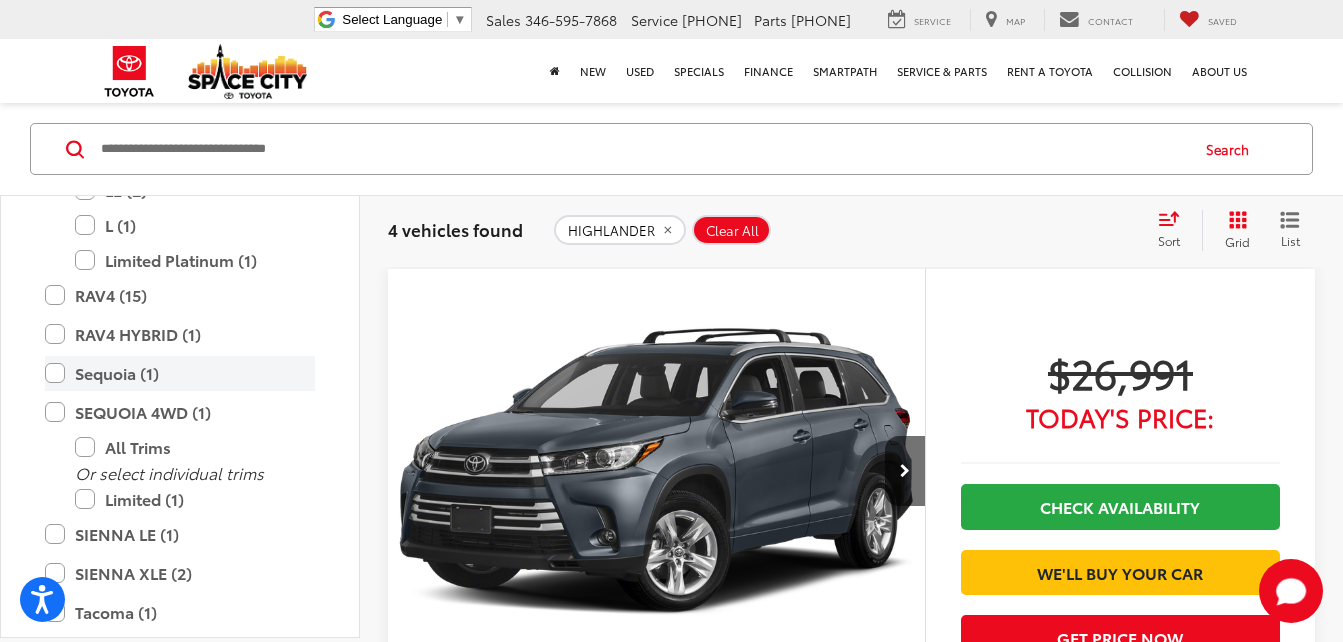click on "Sequoia (1)" at bounding box center (180, 373) 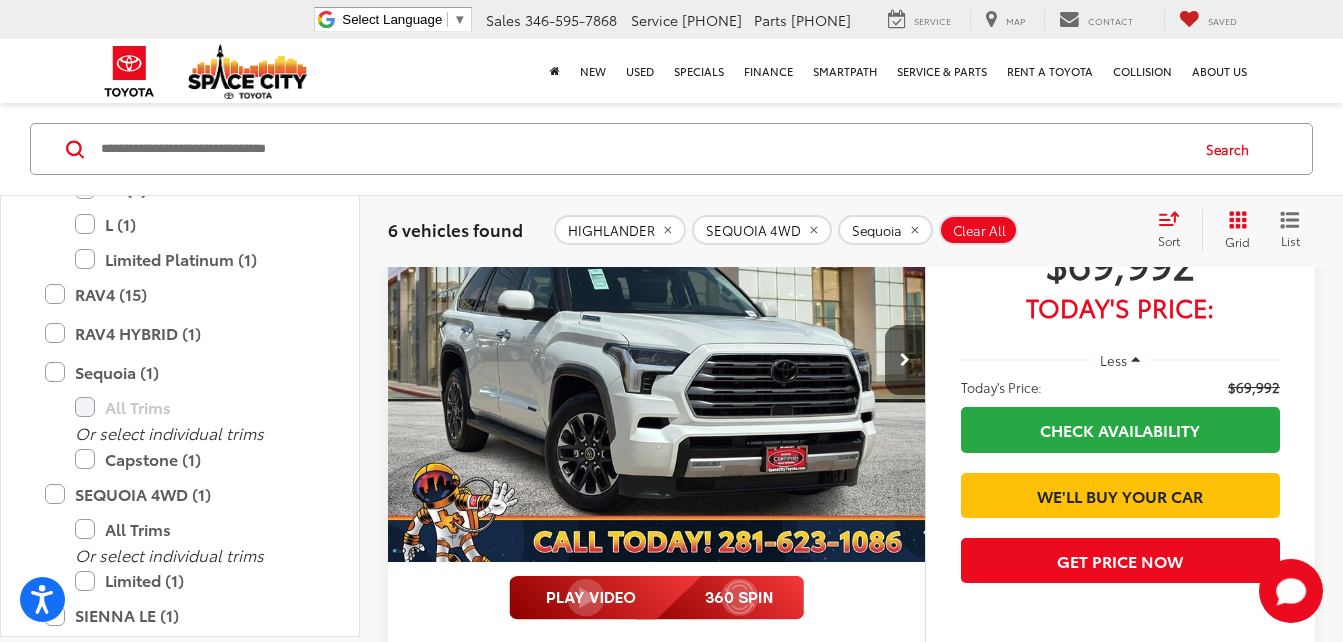 scroll, scrollTop: 3331, scrollLeft: 0, axis: vertical 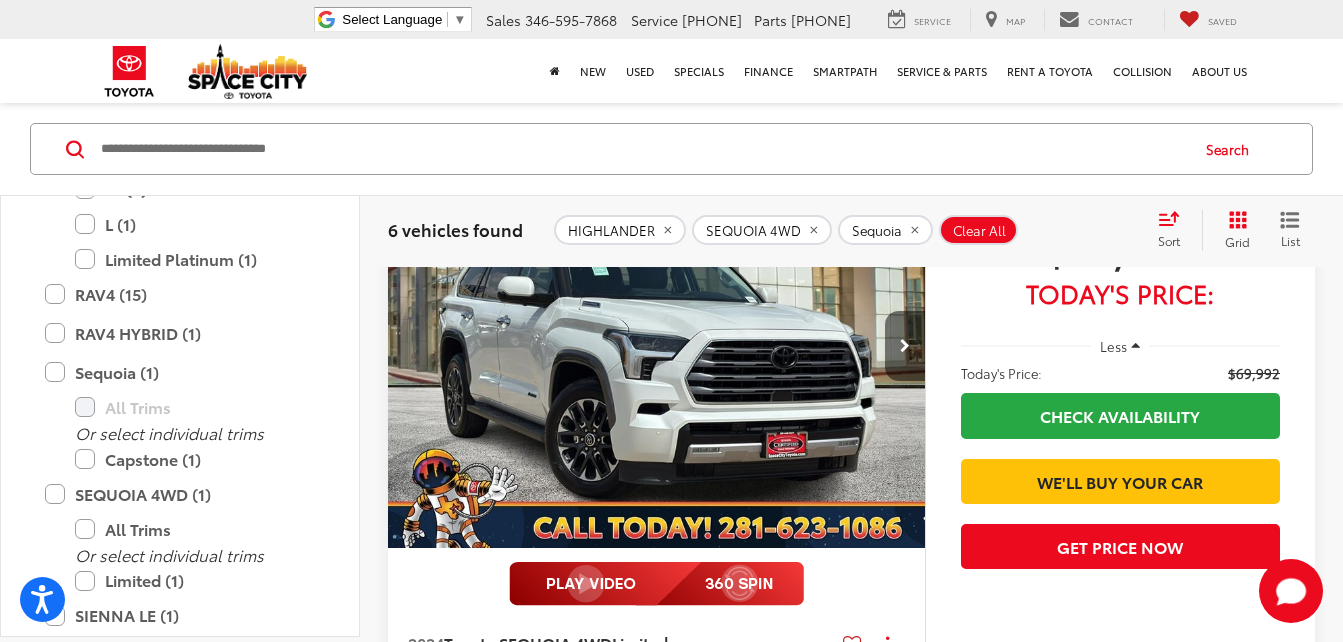 click at bounding box center (905, 346) 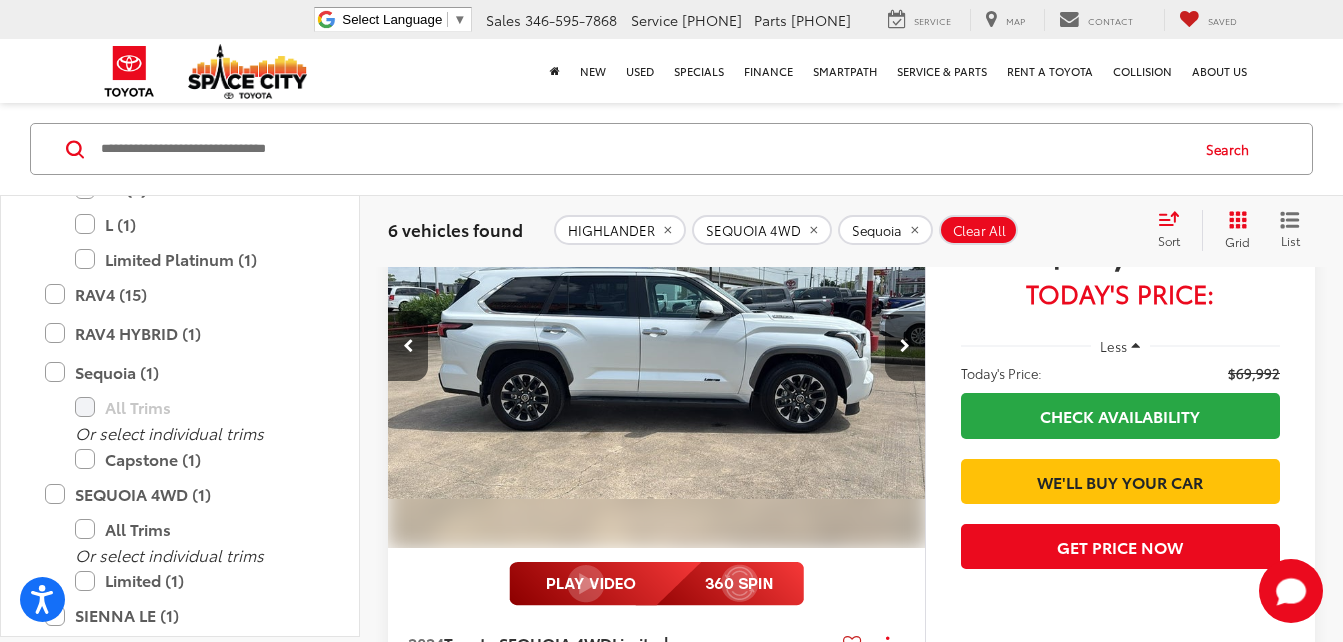 click at bounding box center [905, 346] 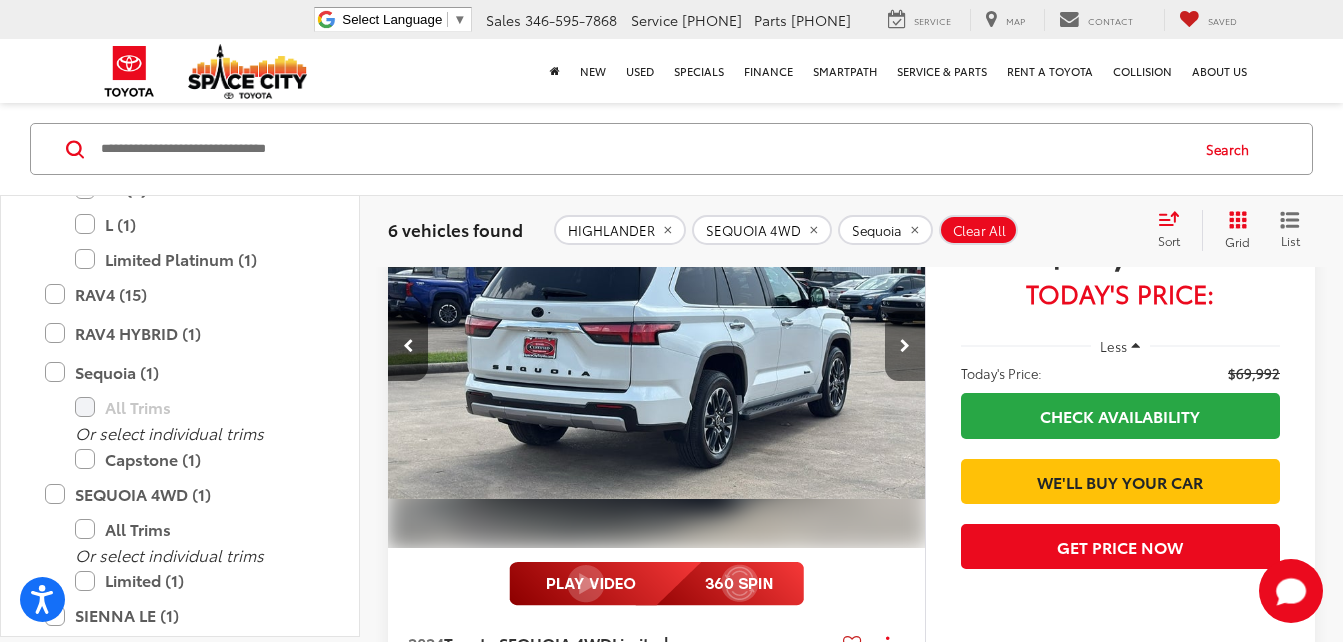 click at bounding box center (905, 346) 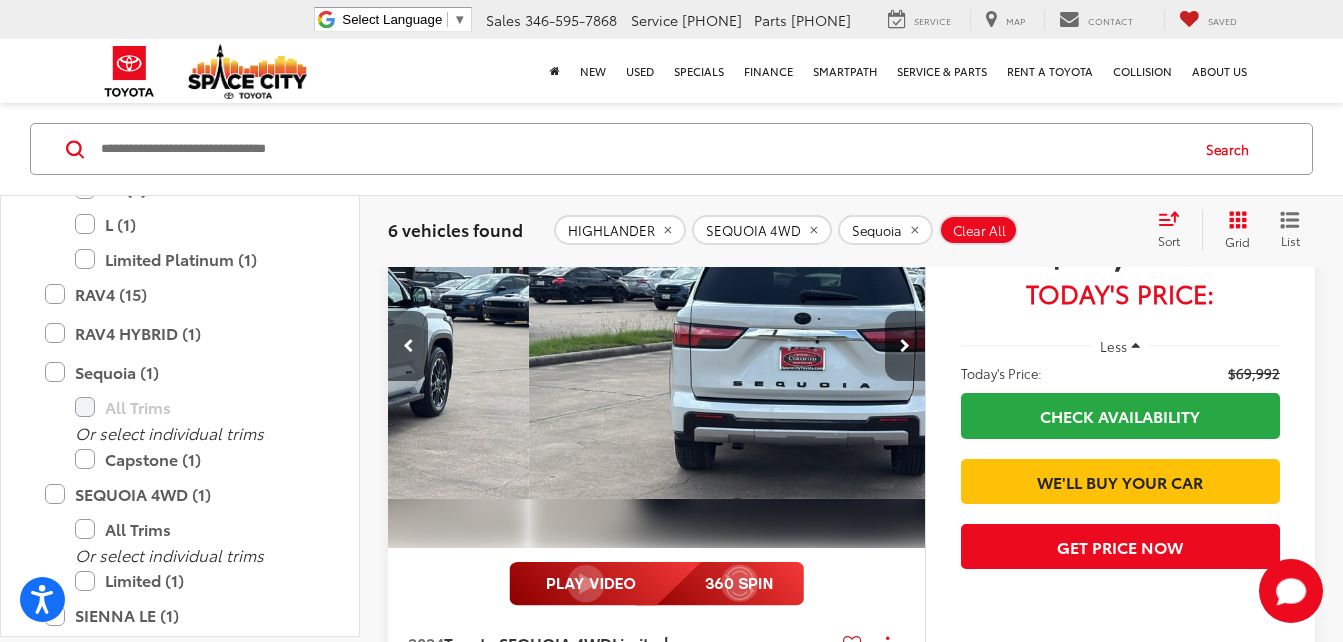 scroll, scrollTop: 0, scrollLeft: 1620, axis: horizontal 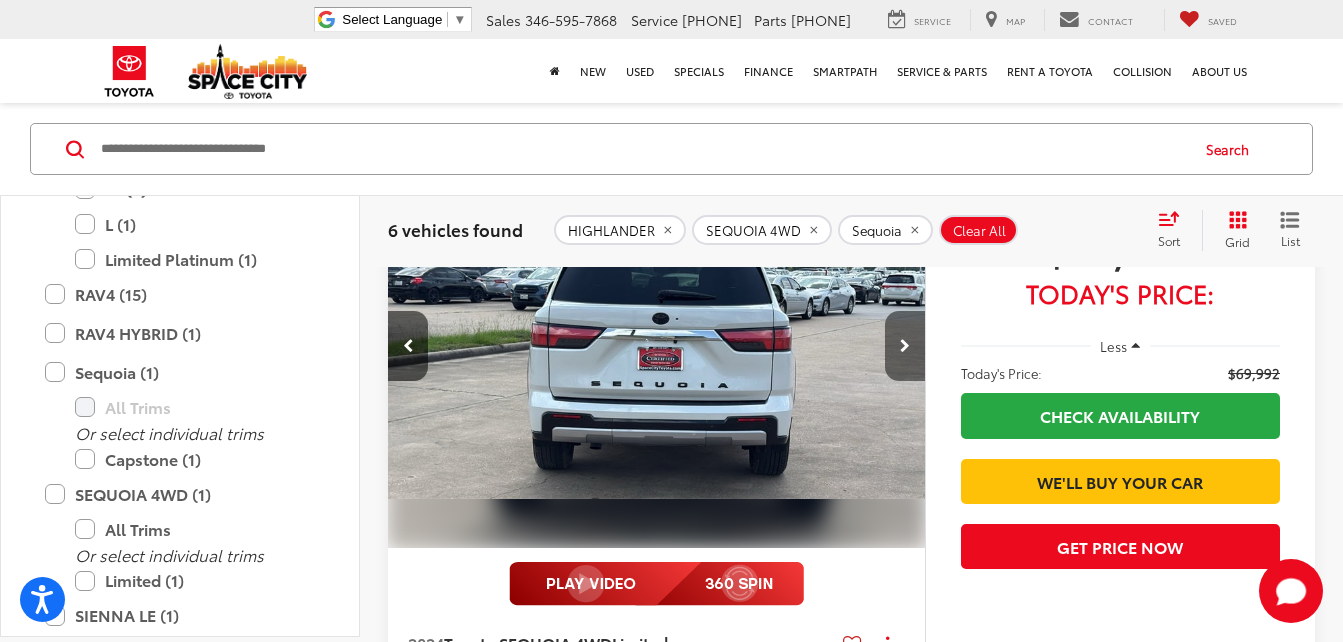 click at bounding box center [905, 346] 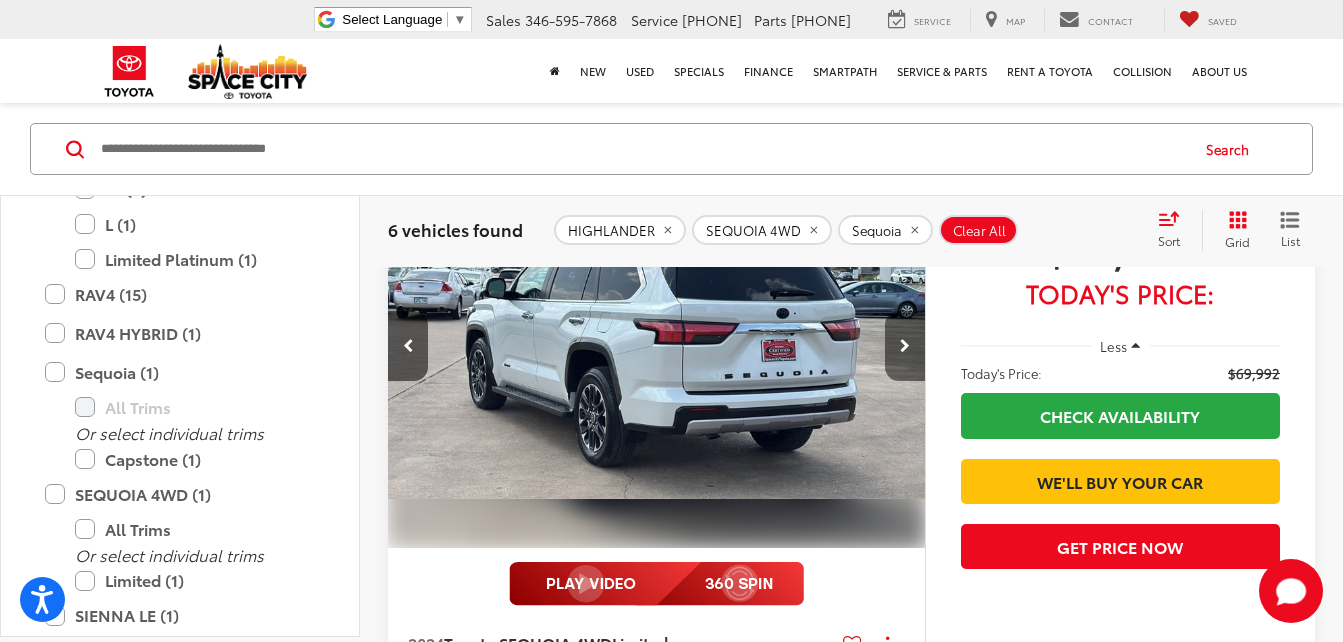 click at bounding box center [905, 346] 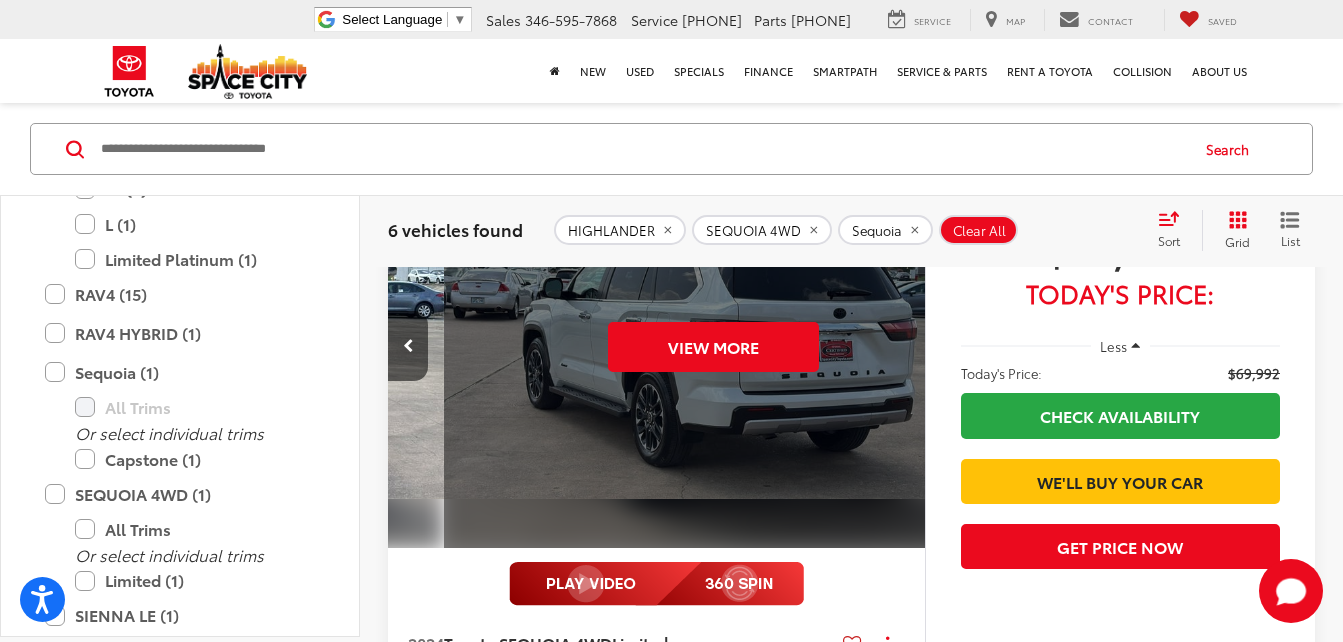 scroll, scrollTop: 0, scrollLeft: 2700, axis: horizontal 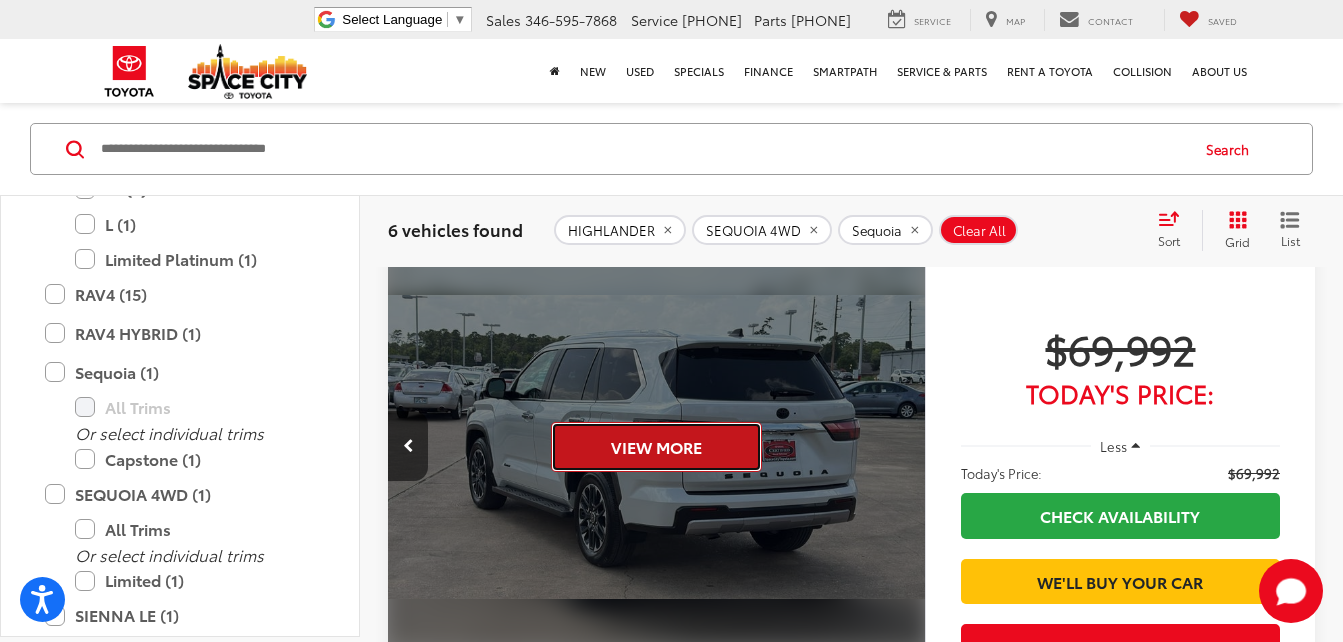 click on "View More" at bounding box center (656, 447) 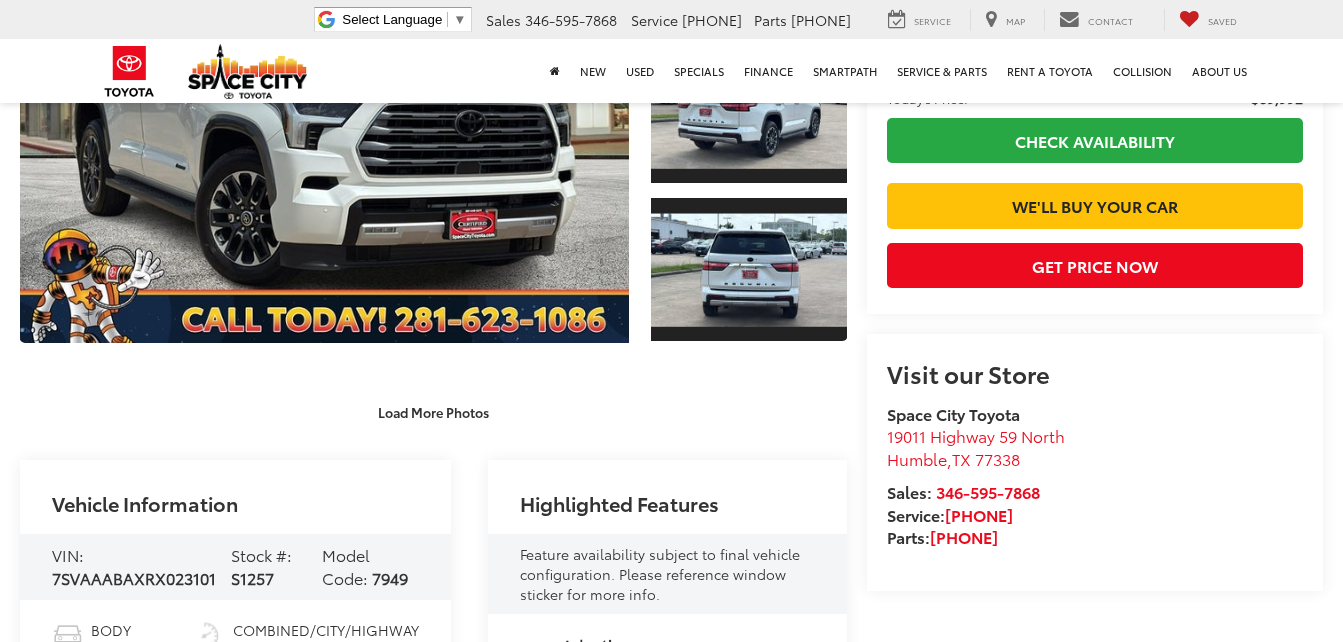 scroll, scrollTop: 388, scrollLeft: 0, axis: vertical 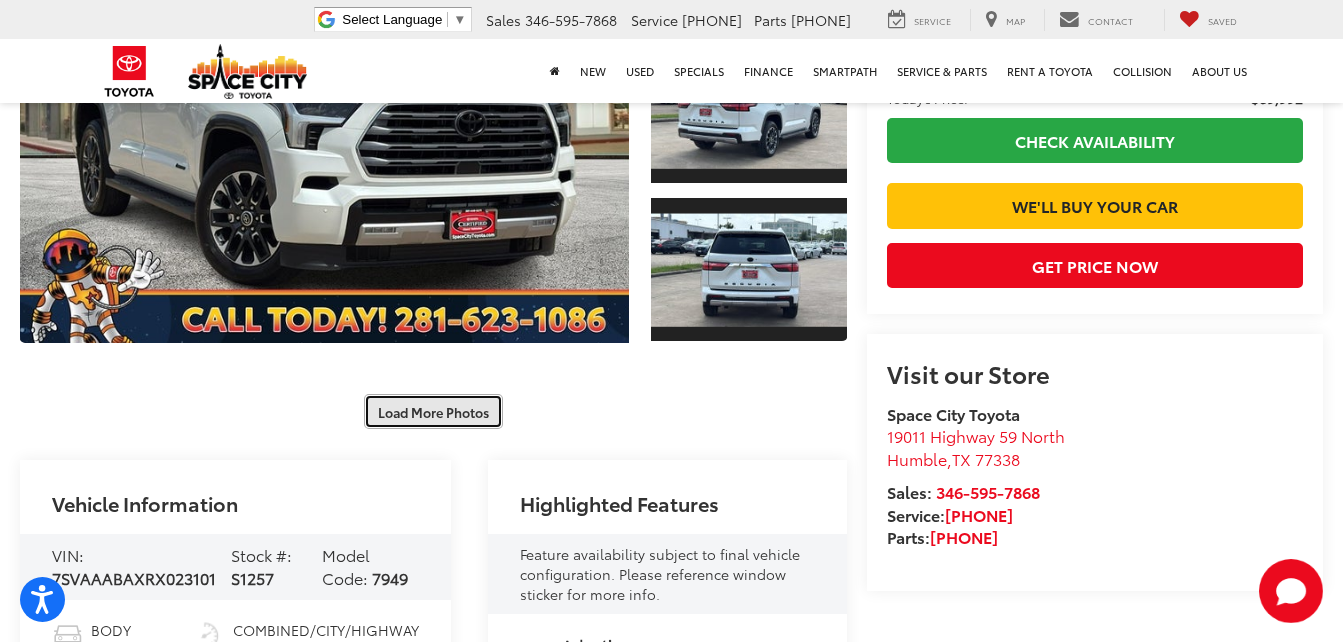 click on "Load More Photos" at bounding box center [433, 411] 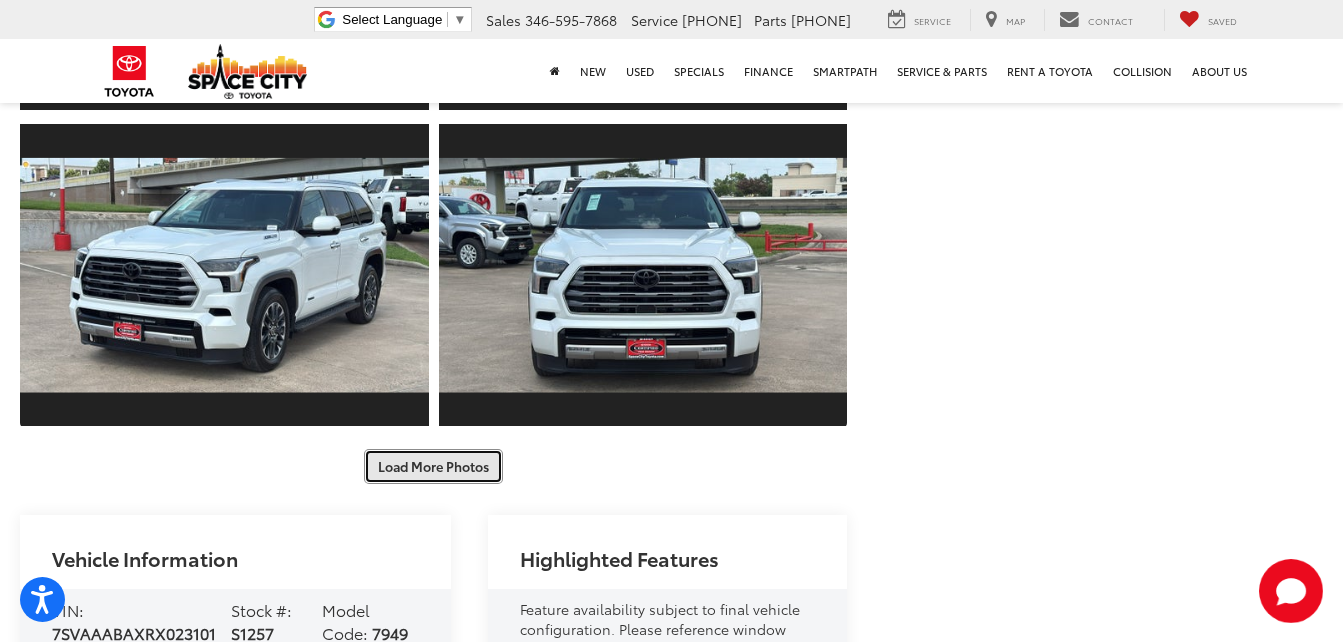 scroll, scrollTop: 1000, scrollLeft: 0, axis: vertical 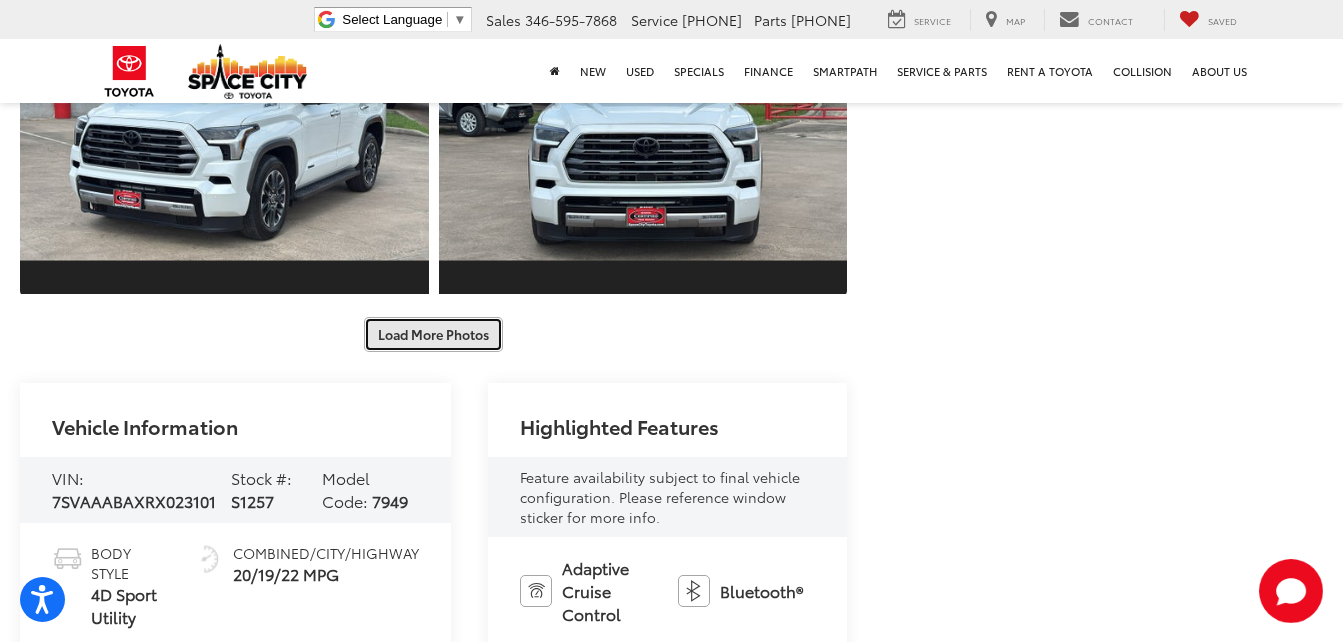click on "Load More Photos" at bounding box center (433, 334) 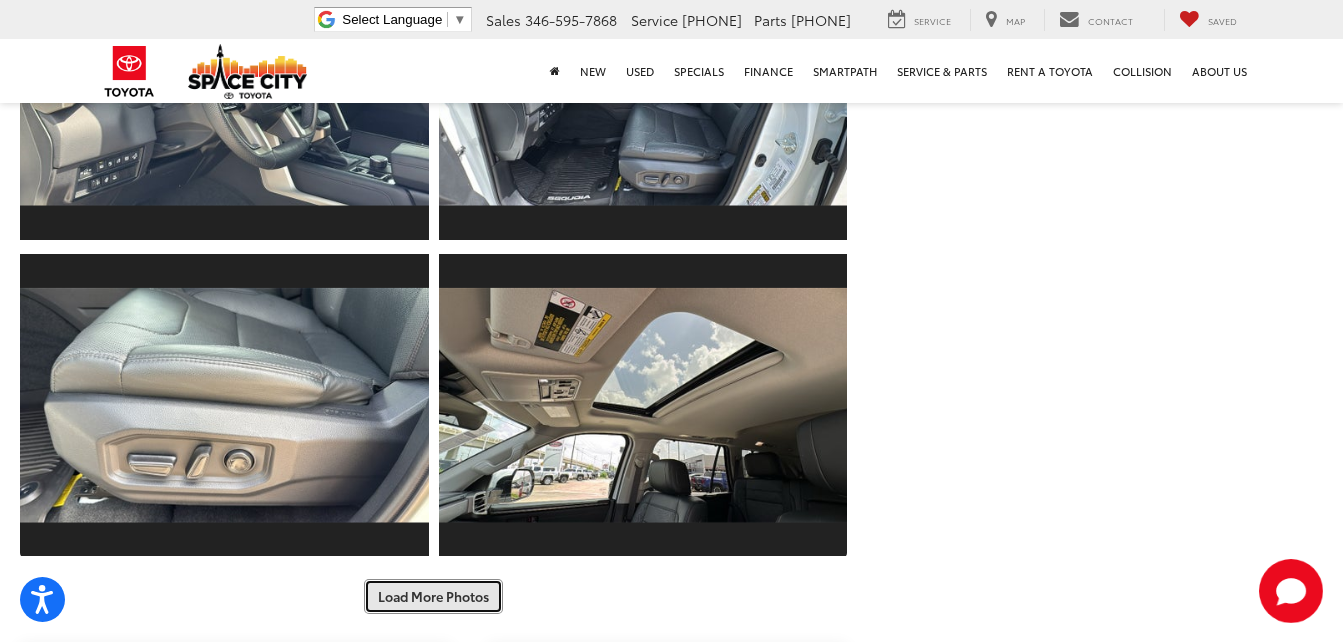 scroll, scrollTop: 1500, scrollLeft: 0, axis: vertical 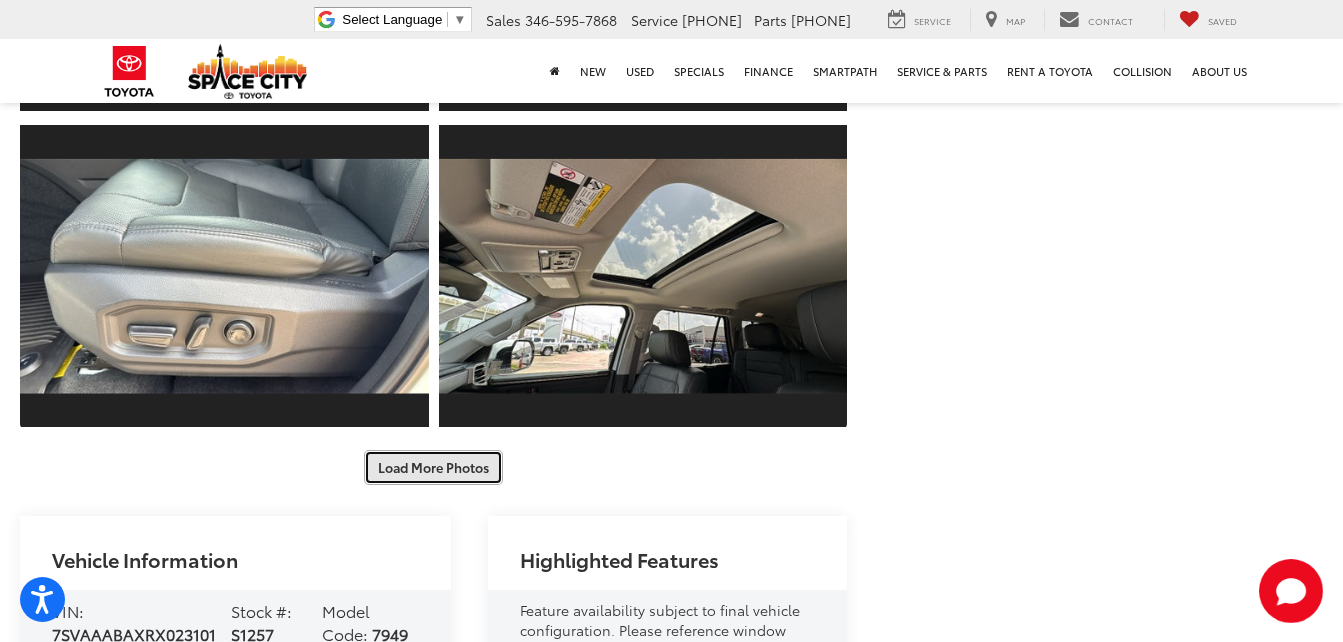 click on "Load More Photos" at bounding box center (433, 467) 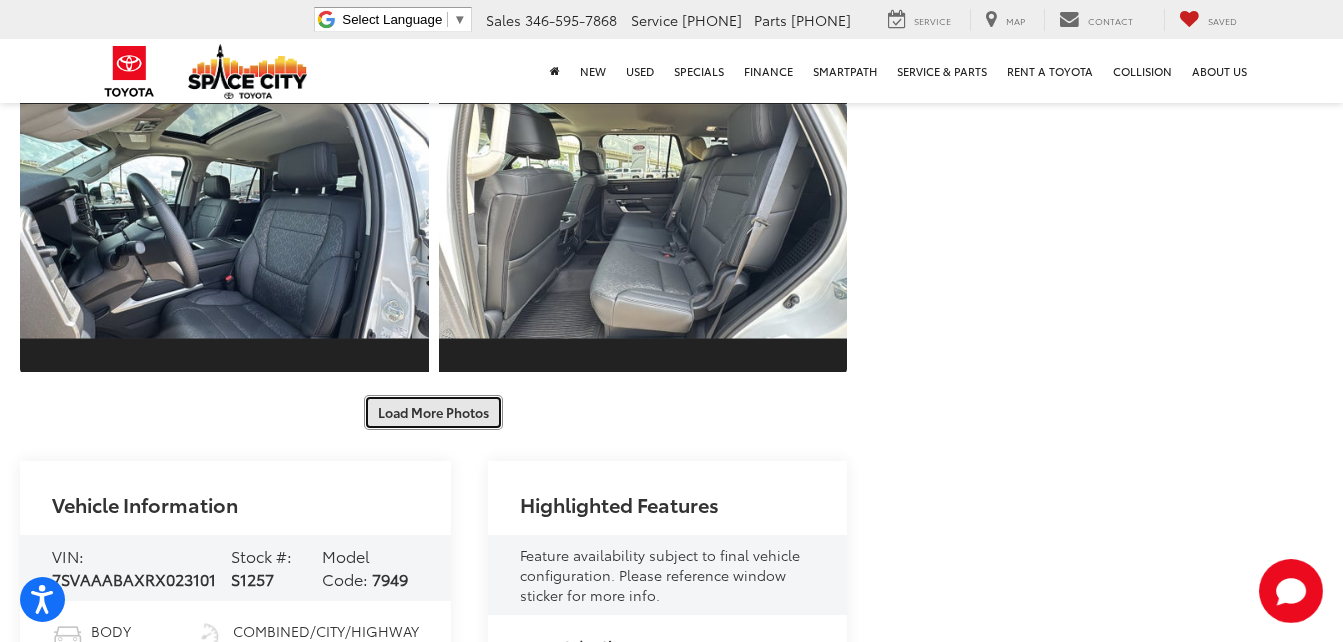 scroll, scrollTop: 2200, scrollLeft: 0, axis: vertical 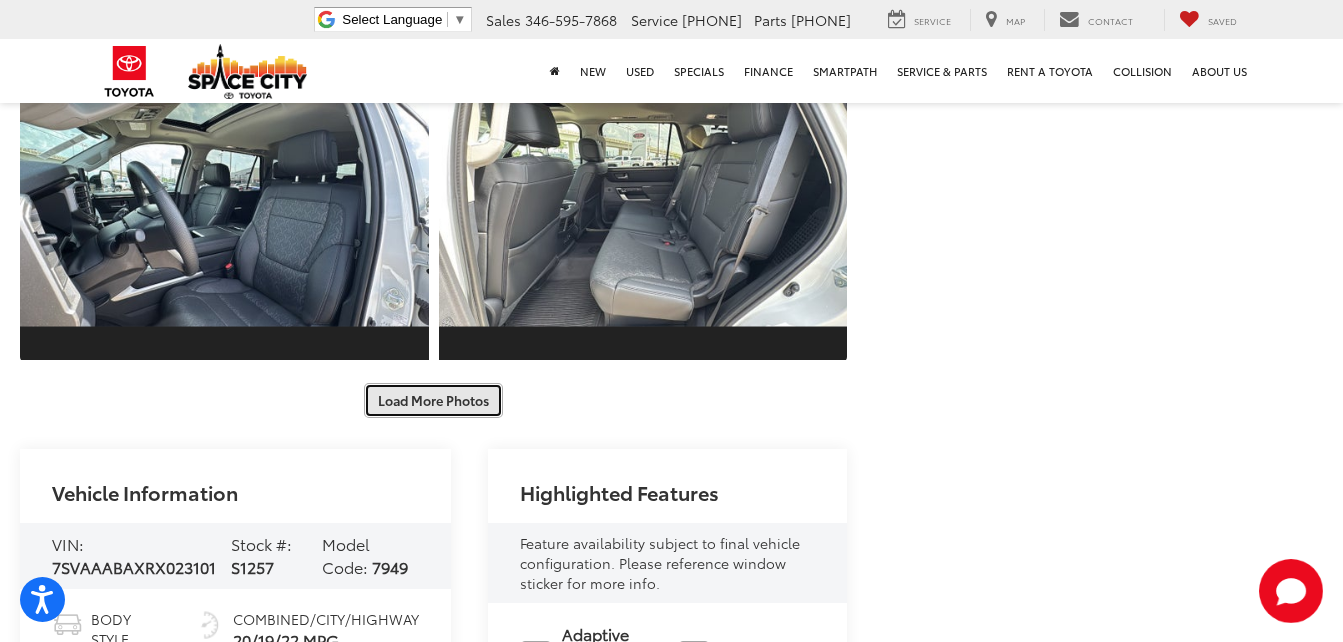 click on "Load More Photos" at bounding box center [433, 400] 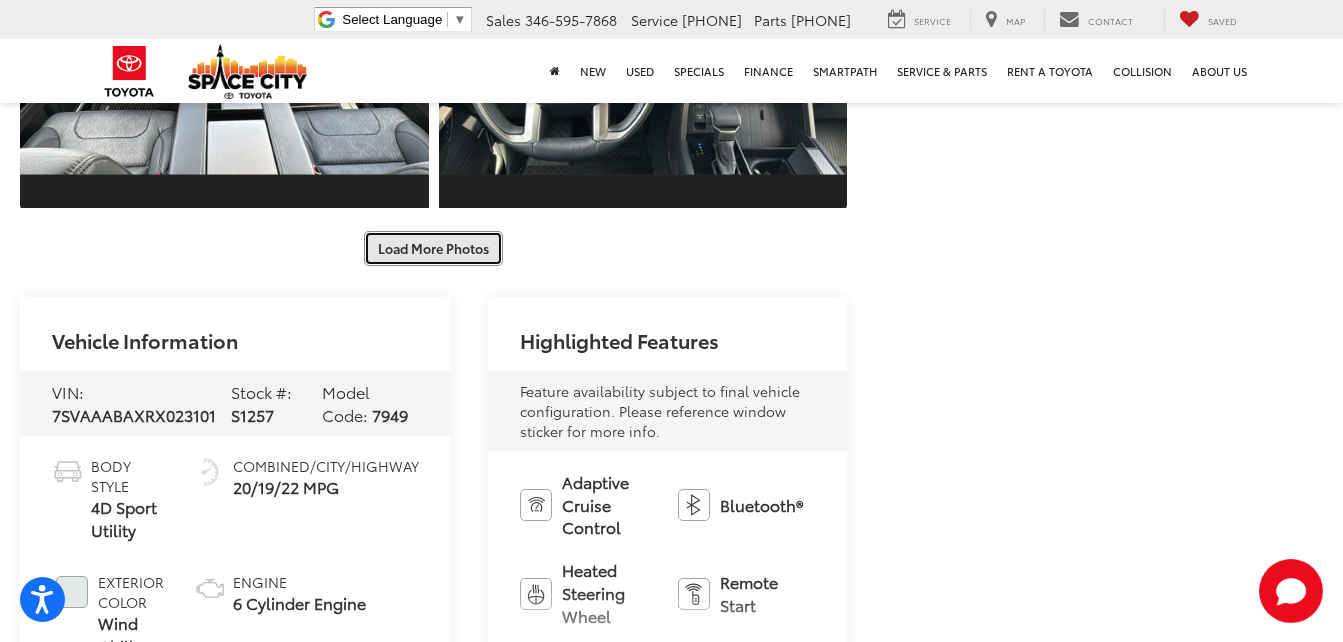 scroll, scrollTop: 2800, scrollLeft: 0, axis: vertical 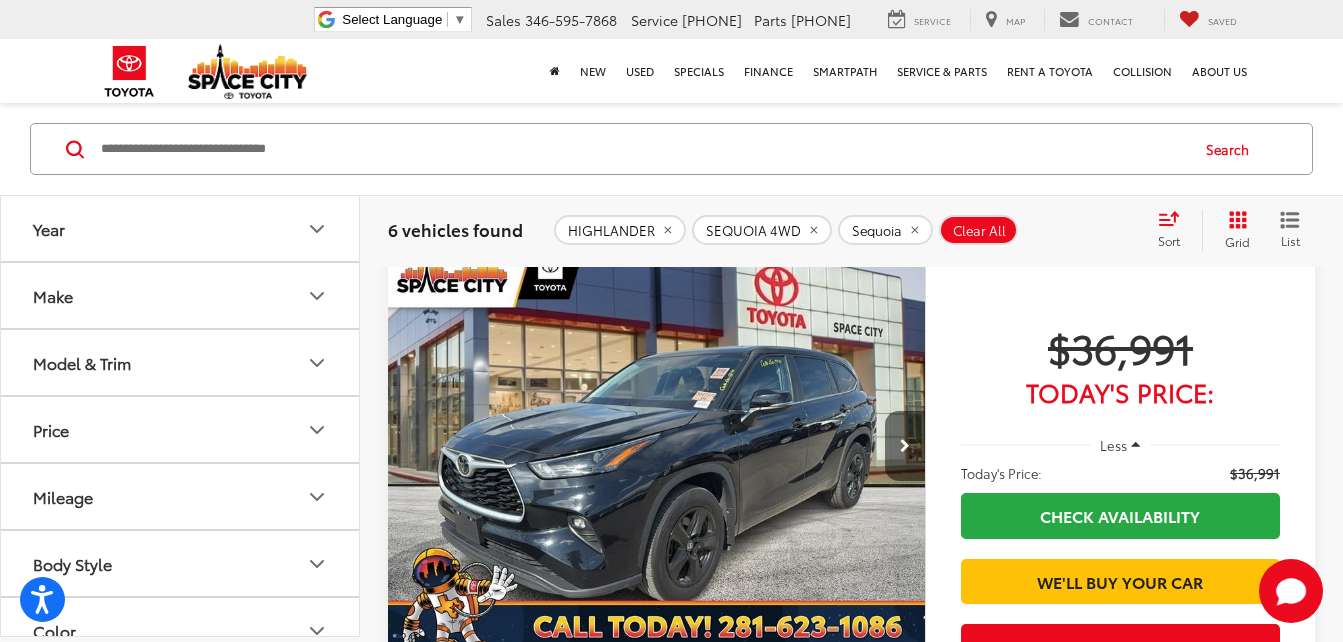 click at bounding box center [905, 446] 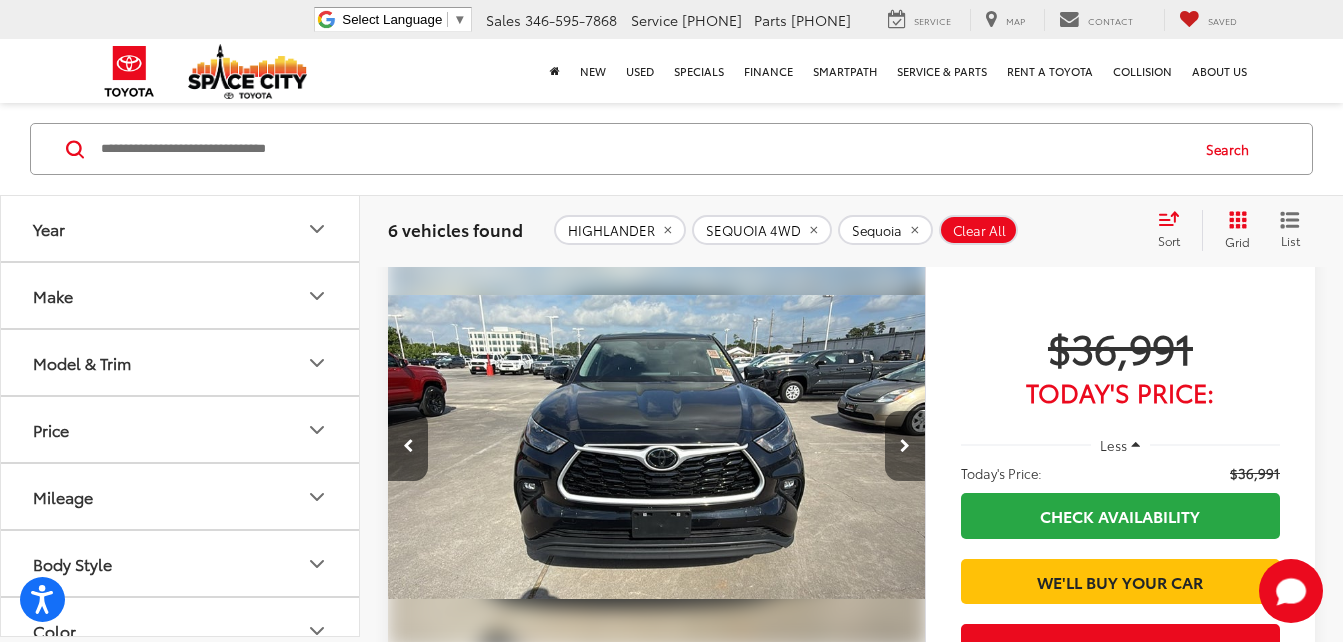 click at bounding box center (905, 446) 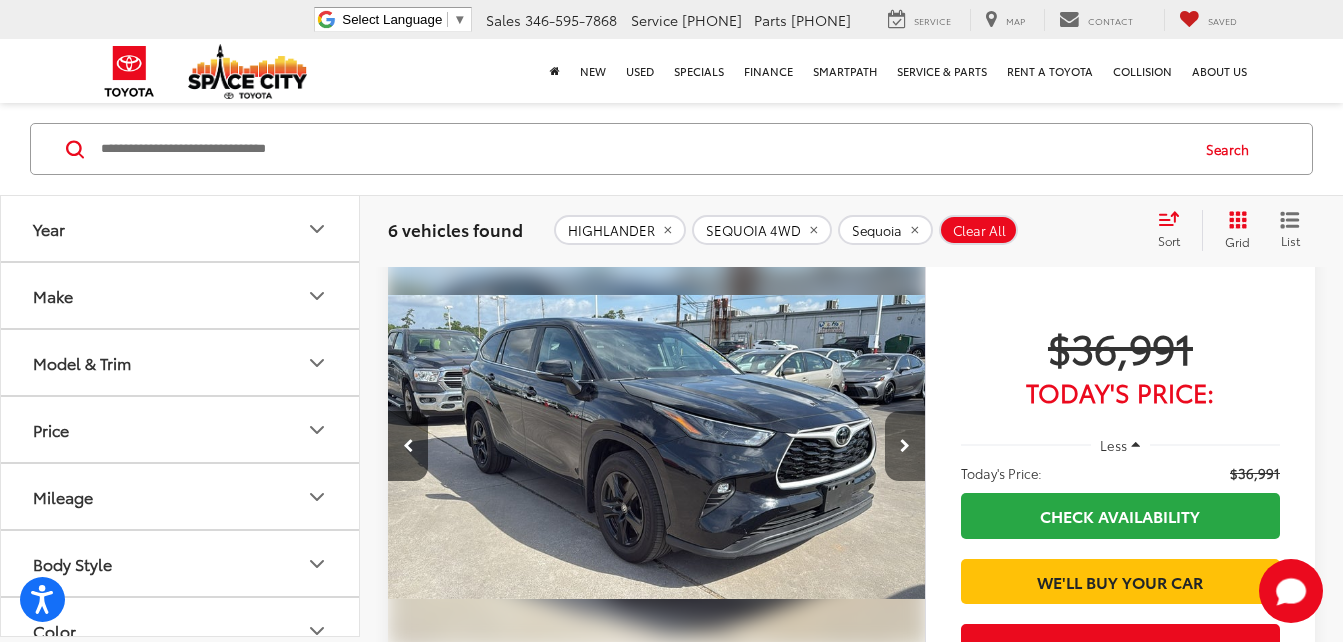 click at bounding box center [905, 446] 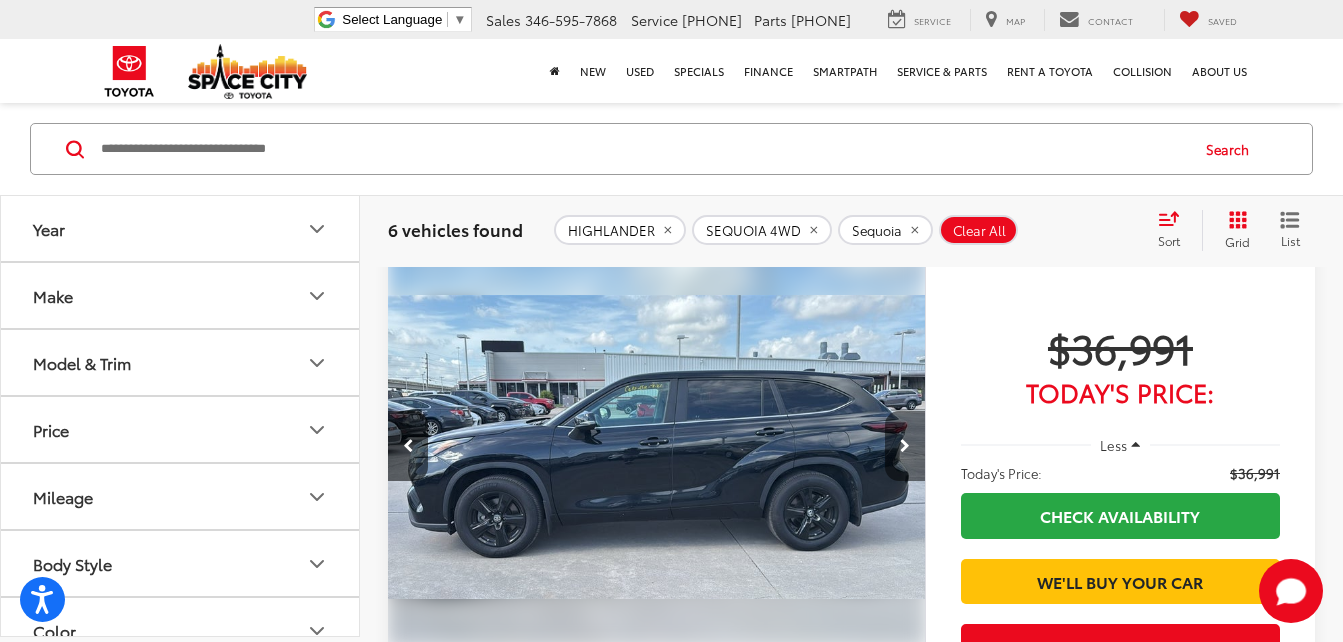 click at bounding box center [905, 446] 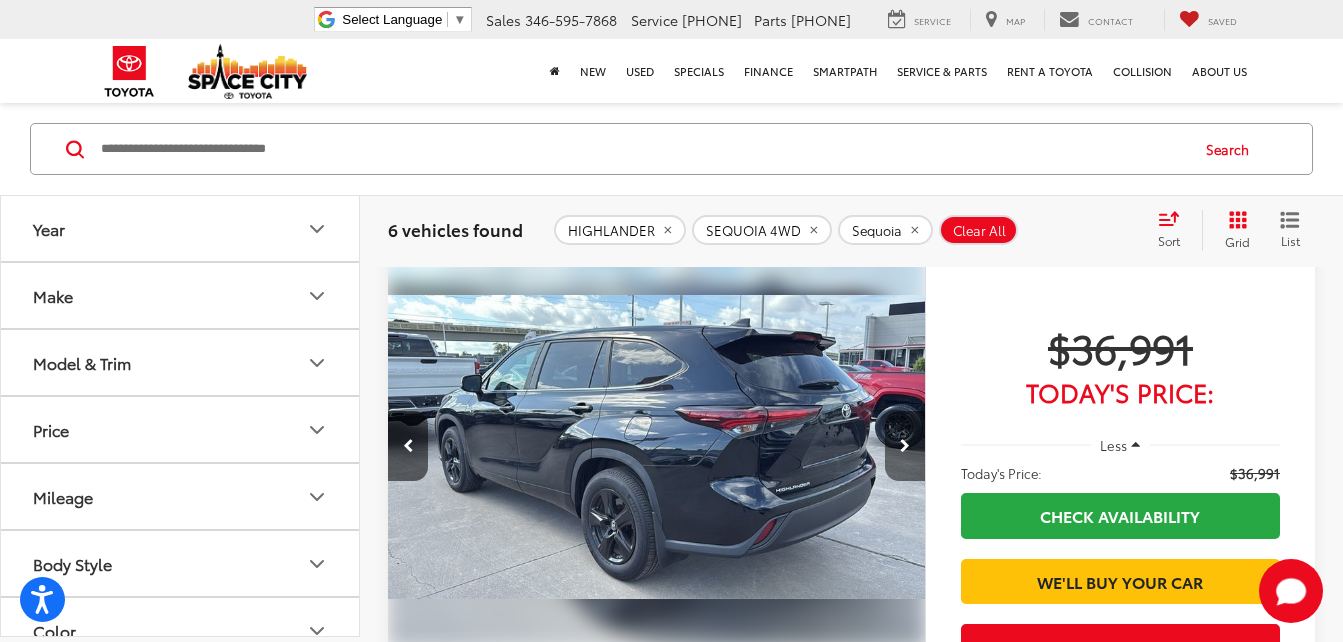 click at bounding box center (905, 446) 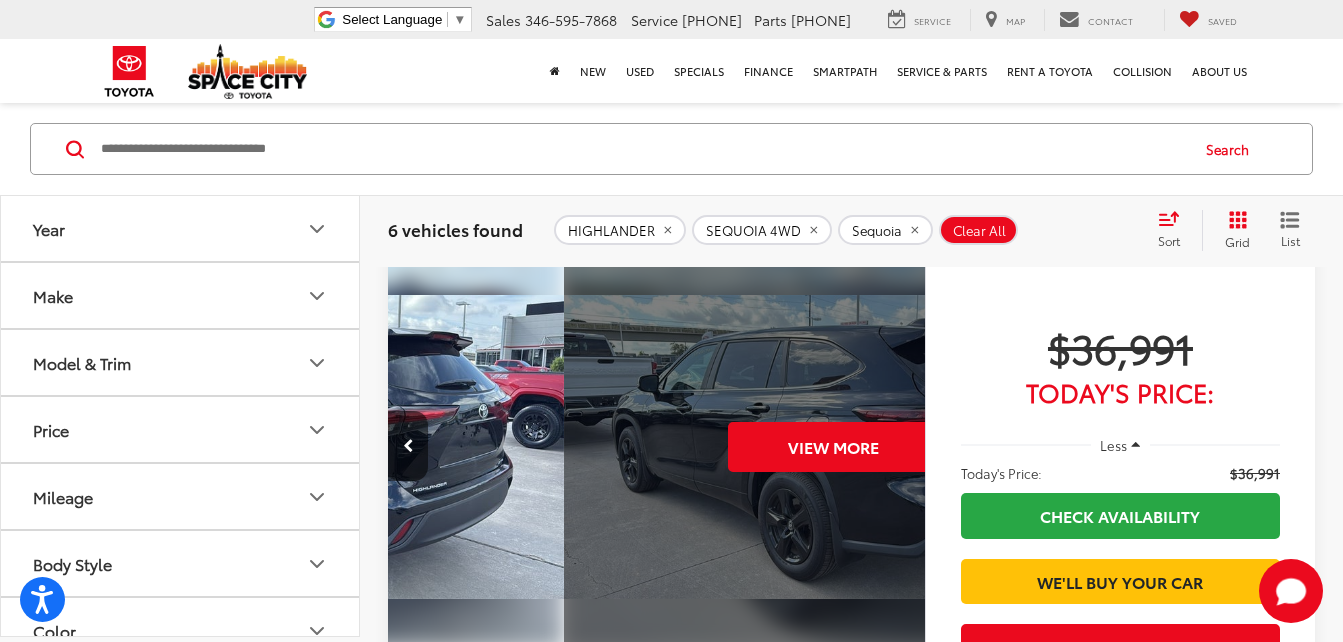 scroll, scrollTop: 0, scrollLeft: 2700, axis: horizontal 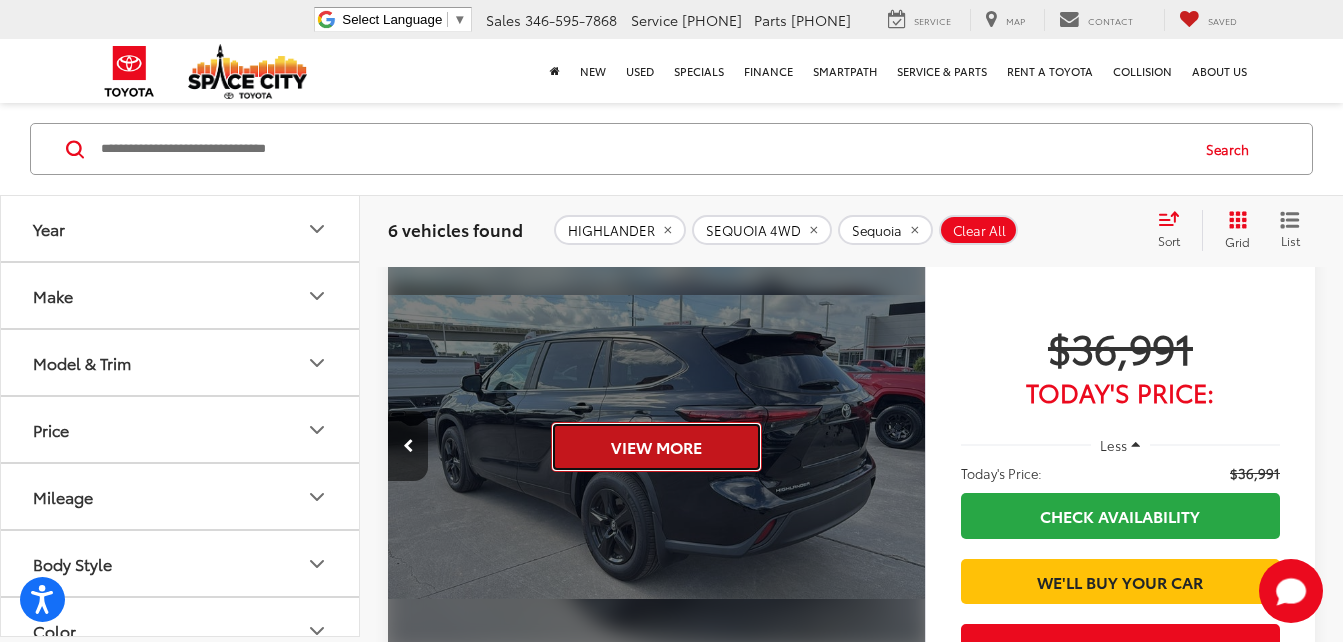 click on "View More" at bounding box center [656, 447] 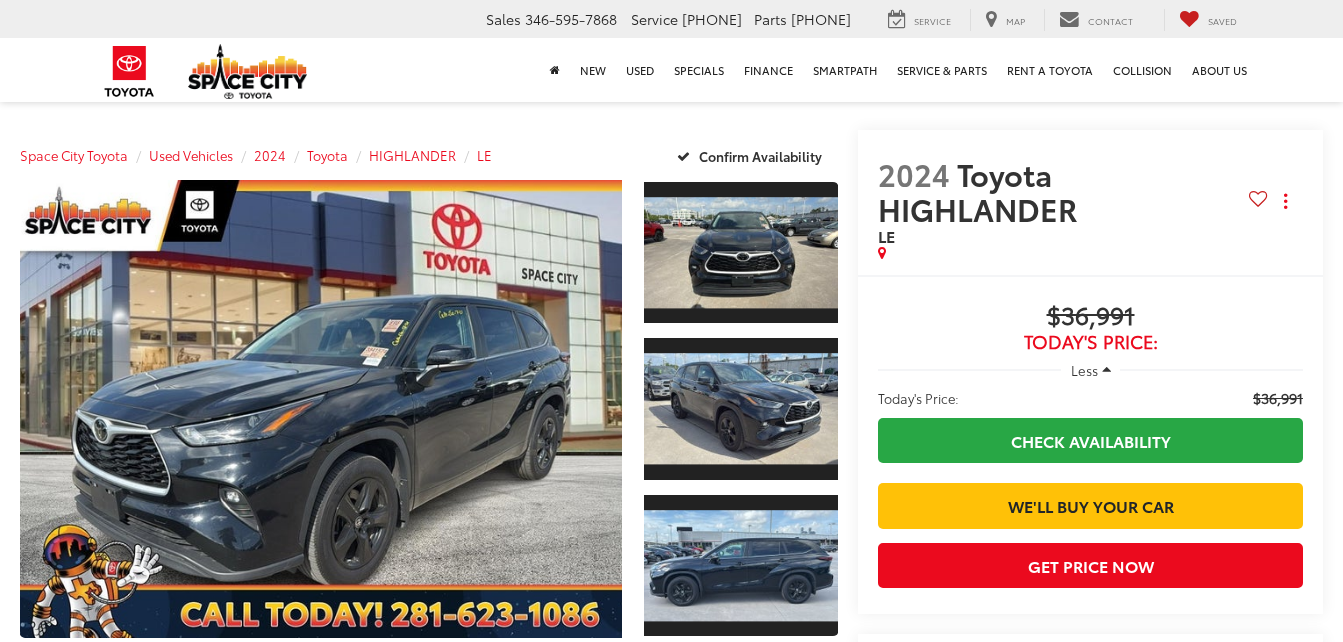 scroll, scrollTop: 0, scrollLeft: 0, axis: both 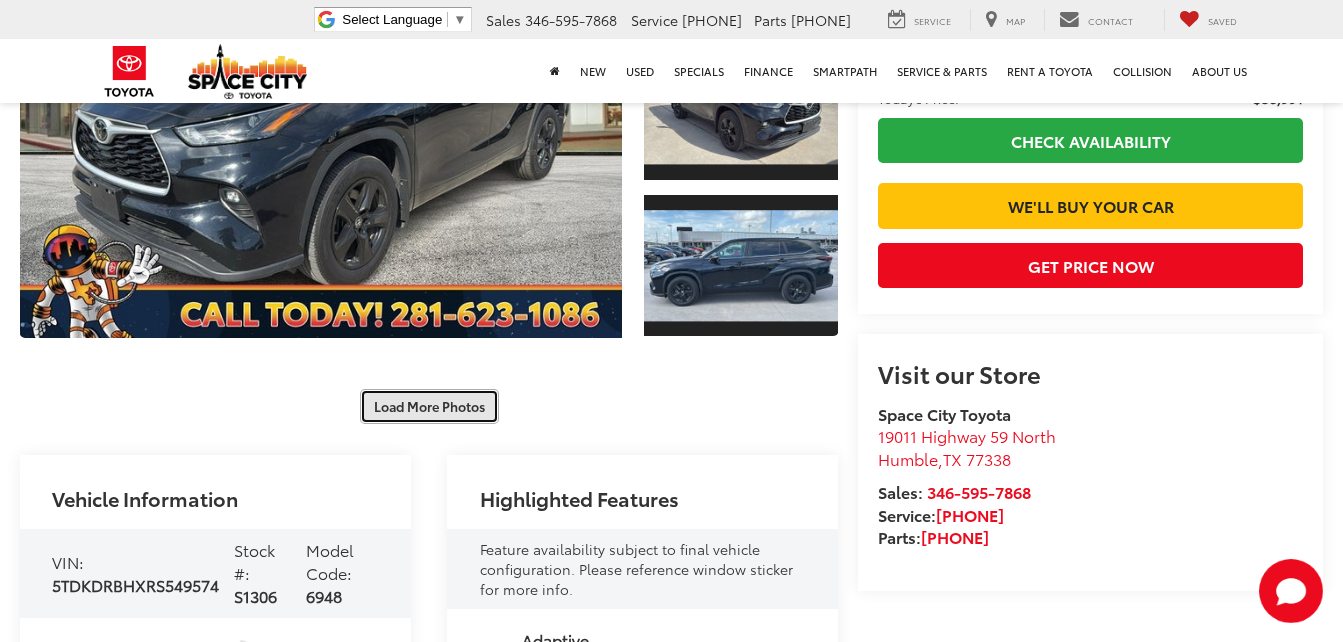 click on "Load More Photos" at bounding box center [429, 406] 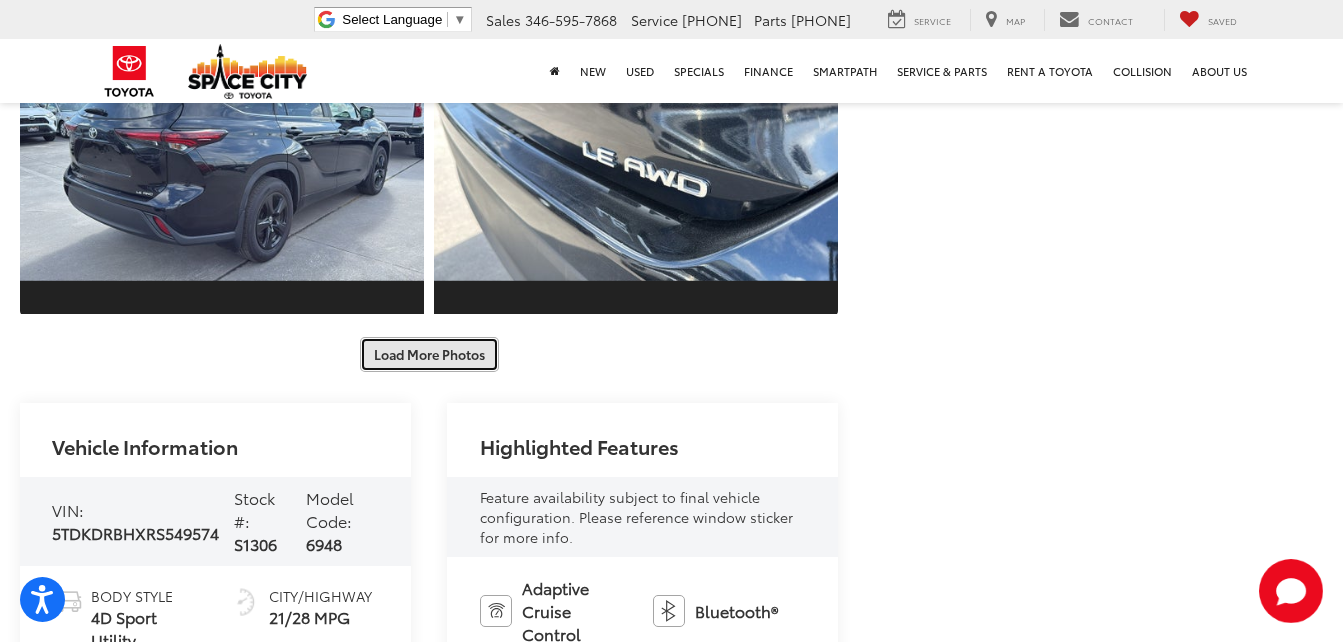 scroll, scrollTop: 1000, scrollLeft: 0, axis: vertical 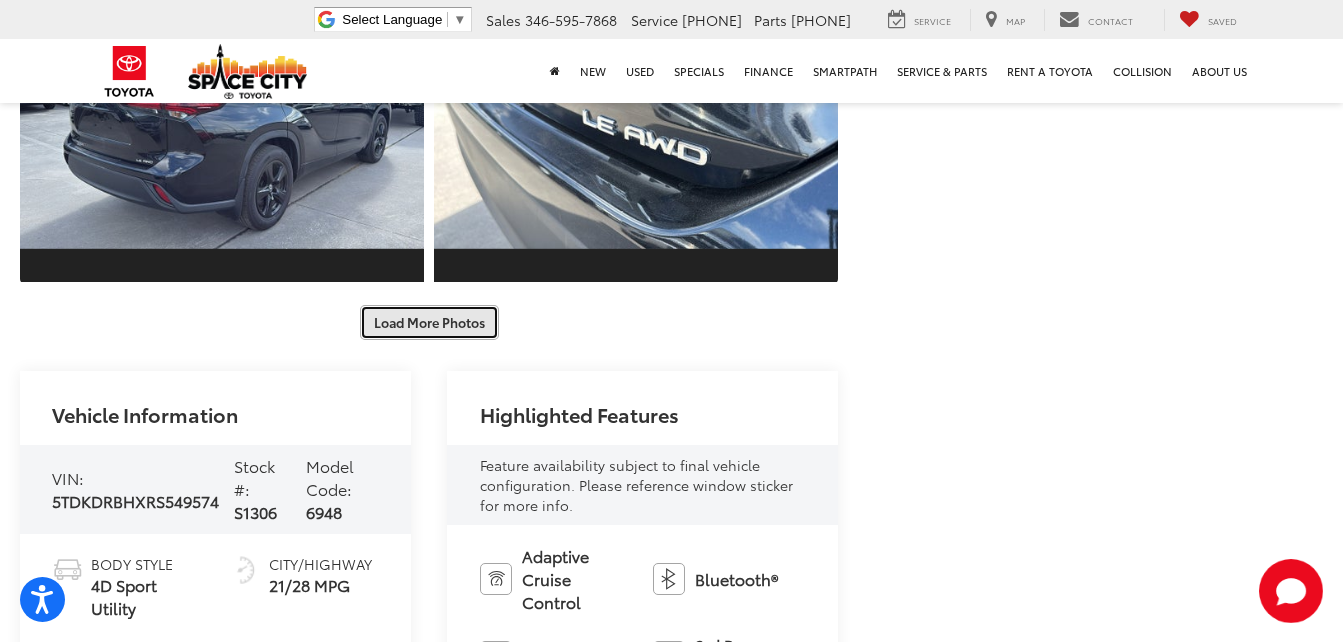 click on "Load More Photos" at bounding box center [429, 322] 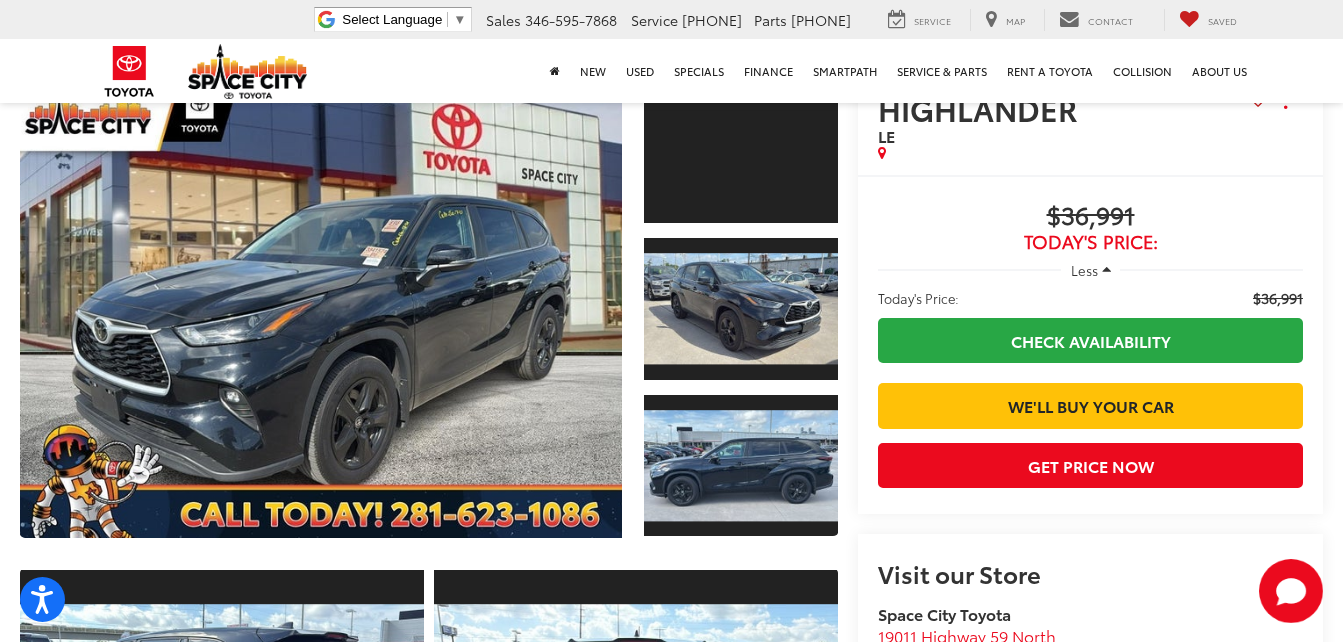 scroll, scrollTop: 0, scrollLeft: 0, axis: both 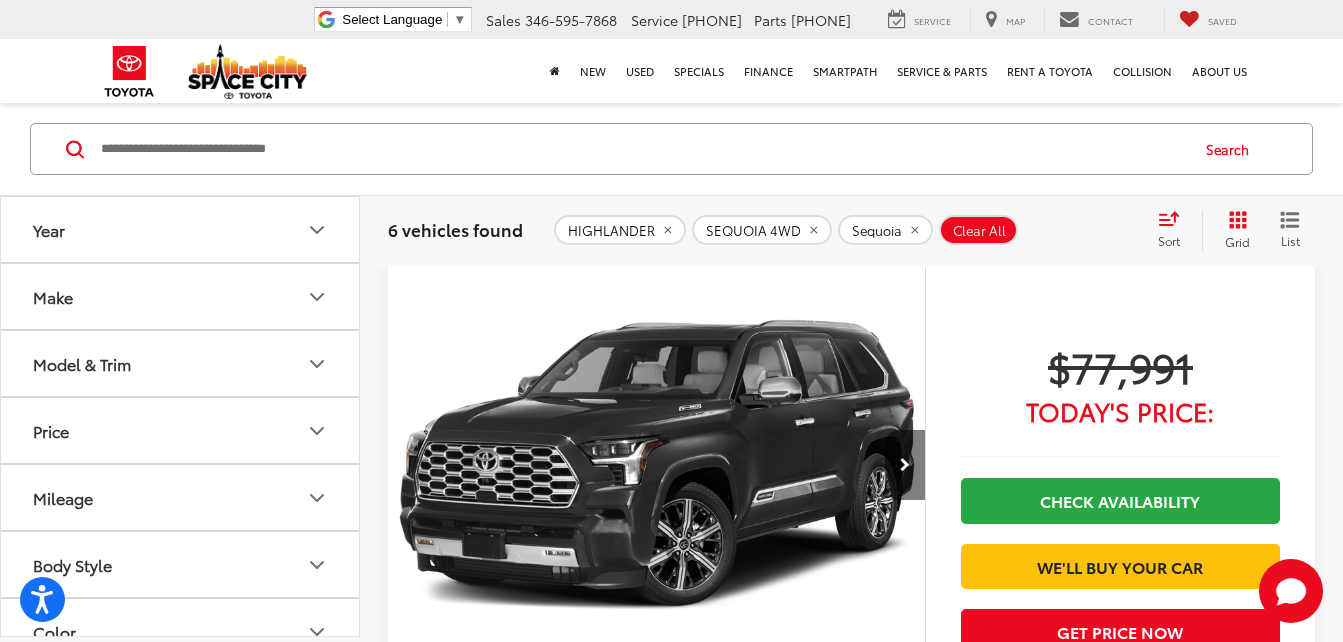 click at bounding box center (905, 465) 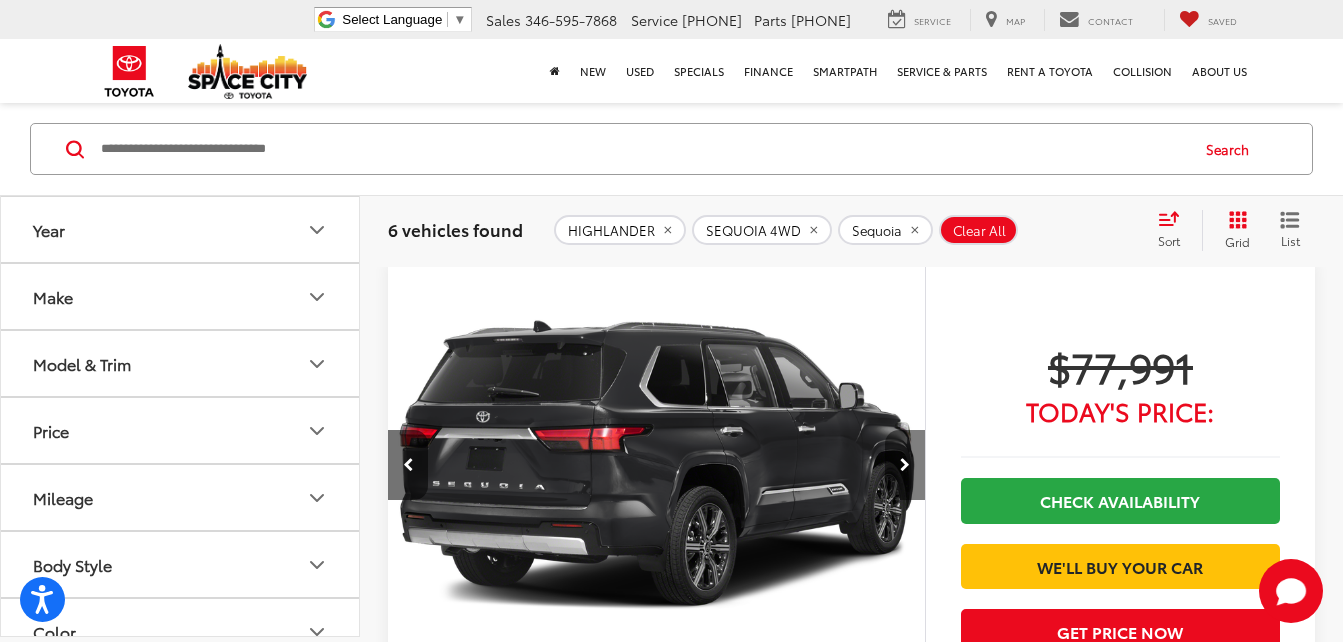 click at bounding box center (905, 465) 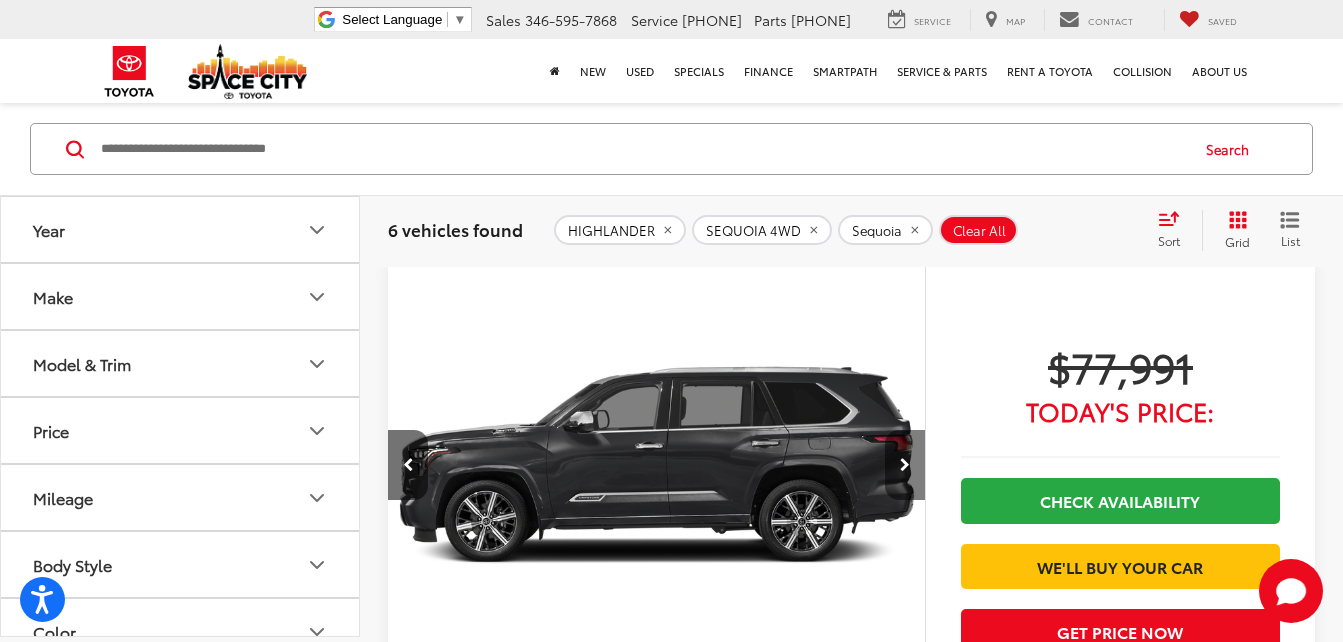 click at bounding box center (905, 465) 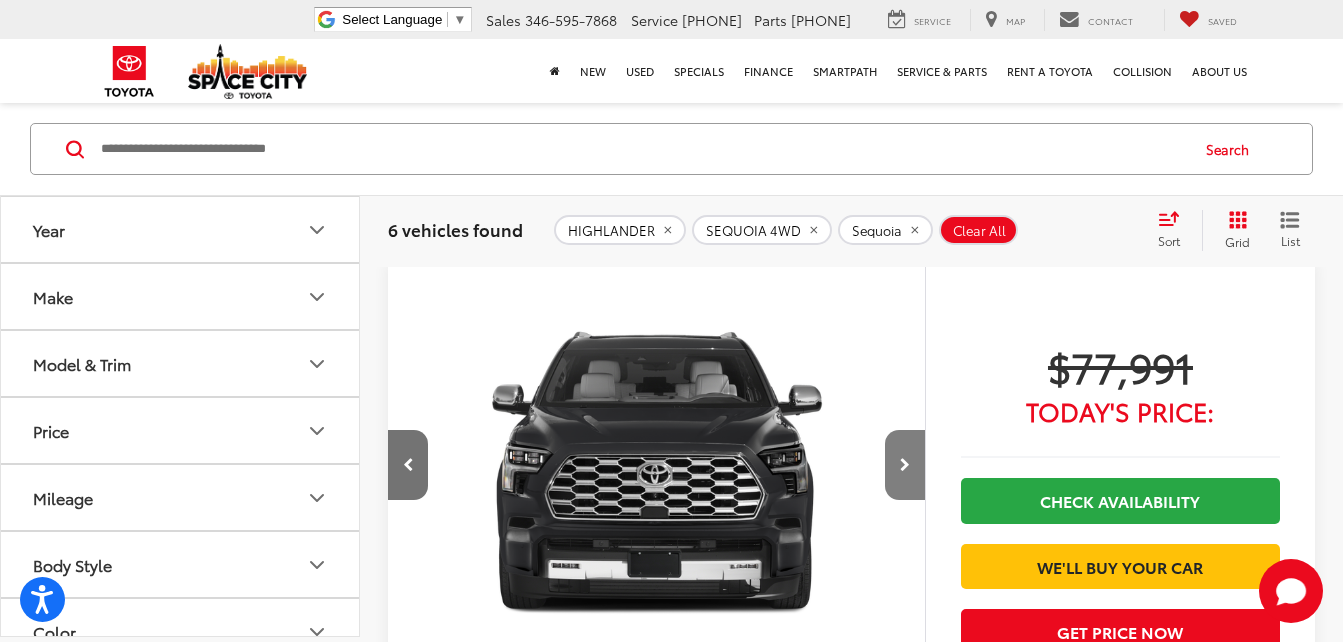 click at bounding box center (905, 465) 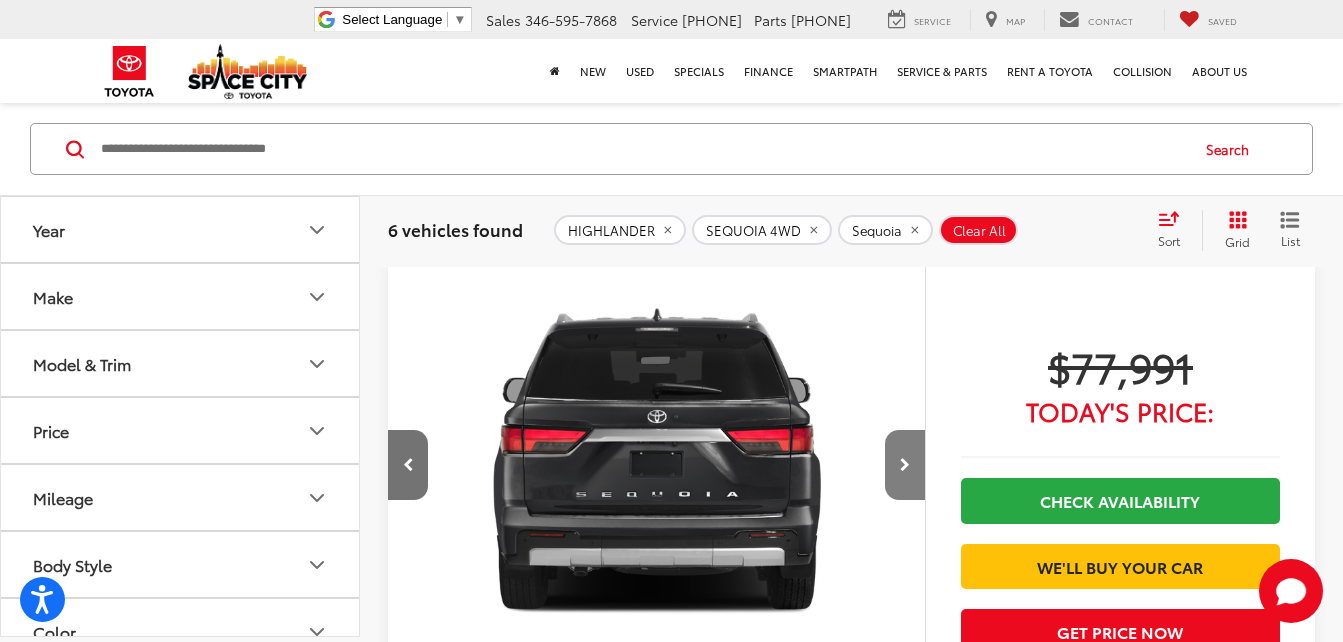 click at bounding box center [905, 465] 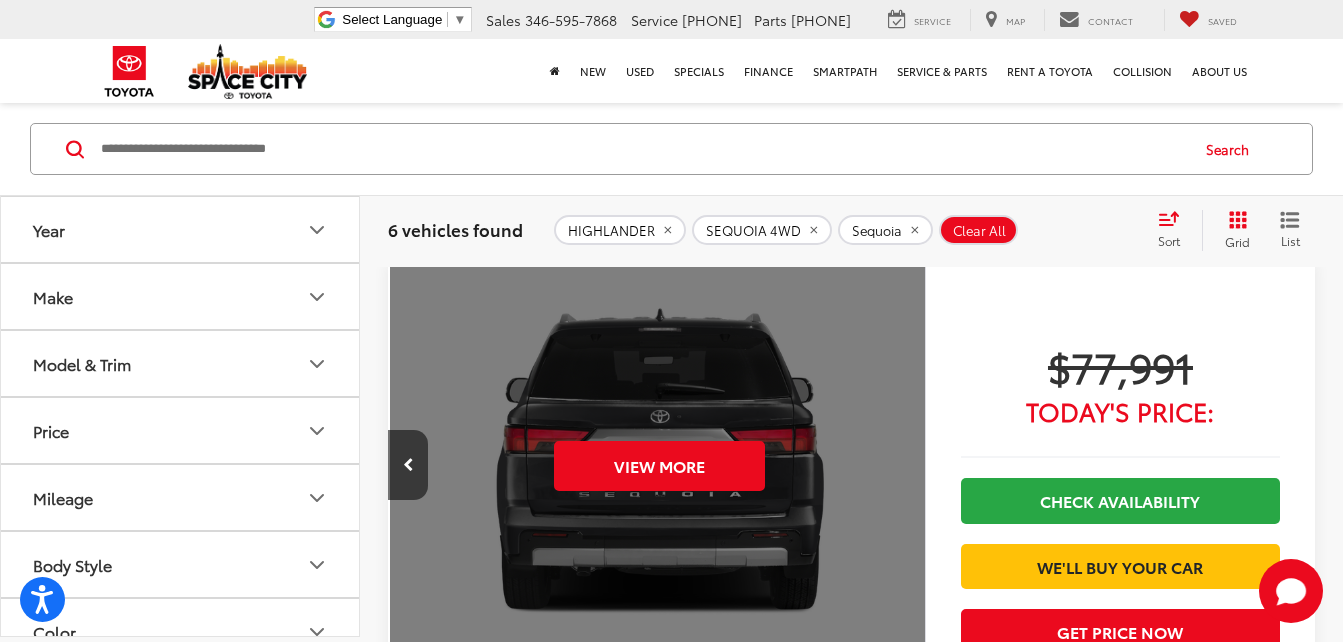 scroll, scrollTop: 0, scrollLeft: 2700, axis: horizontal 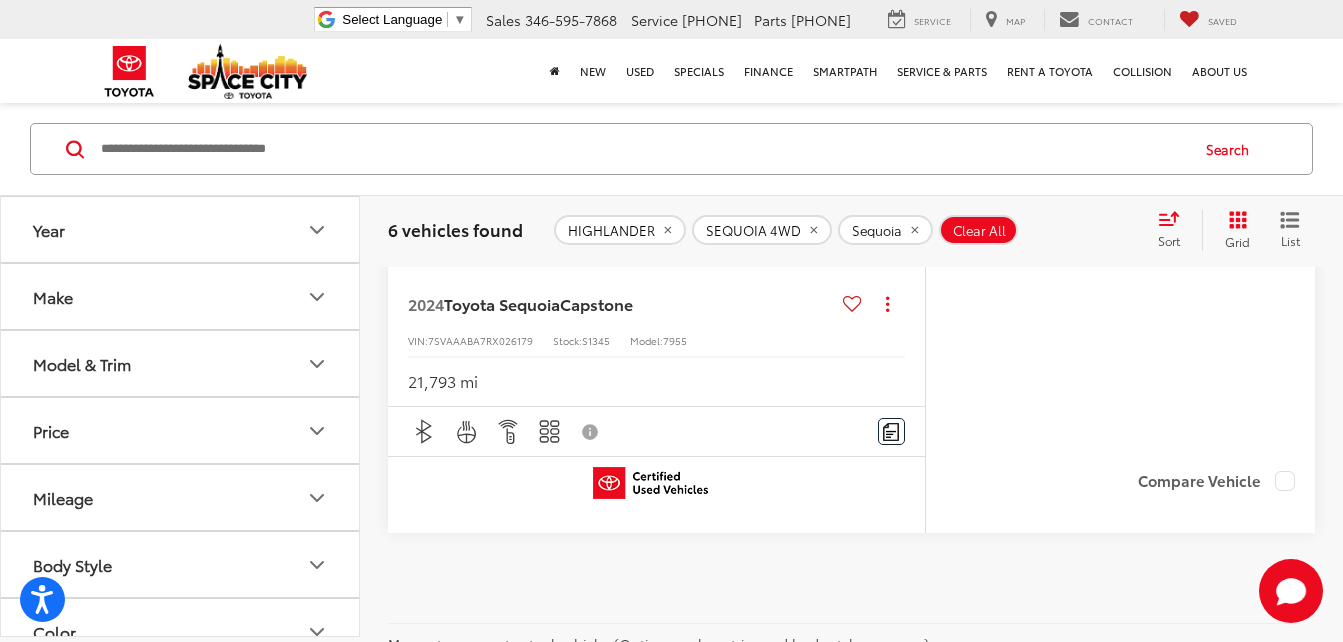 click on "2024  Toyota Sequoia  Capstone
Copy Link Share Print View Details VIN:  7SVAAABA7RX026179 Stock:  S1345 Model:  7955 21,793 mi" at bounding box center [656, 337] 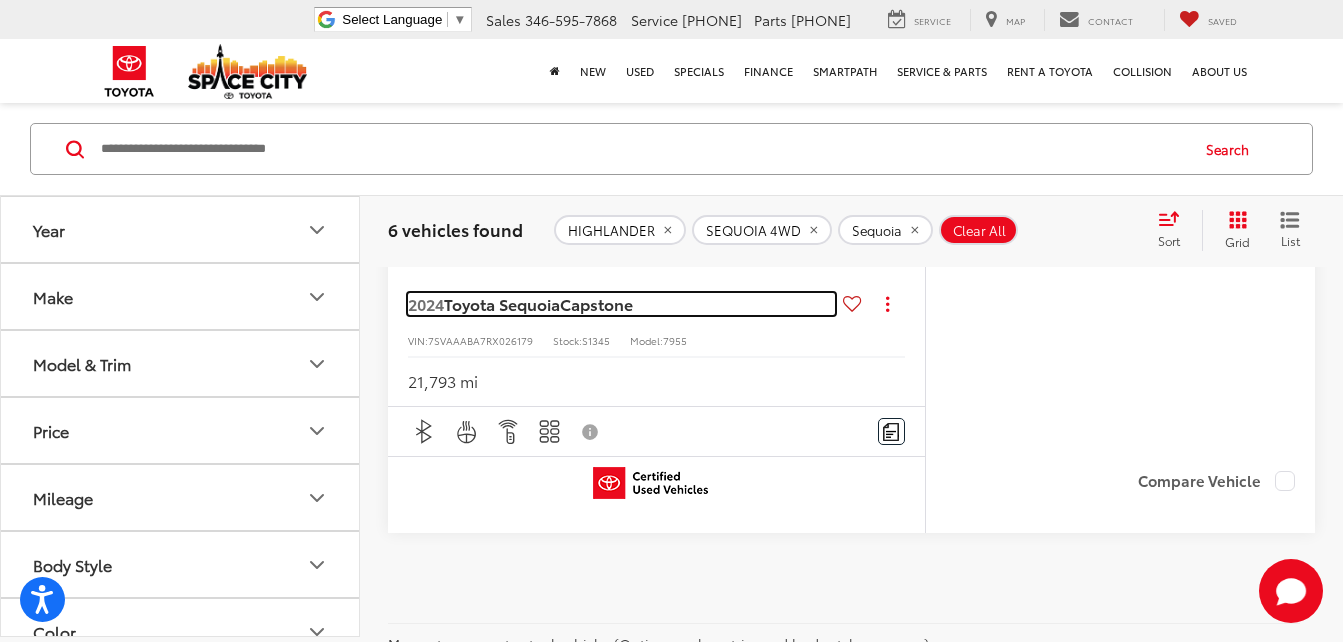 click on "Toyota Sequoia" at bounding box center [502, 303] 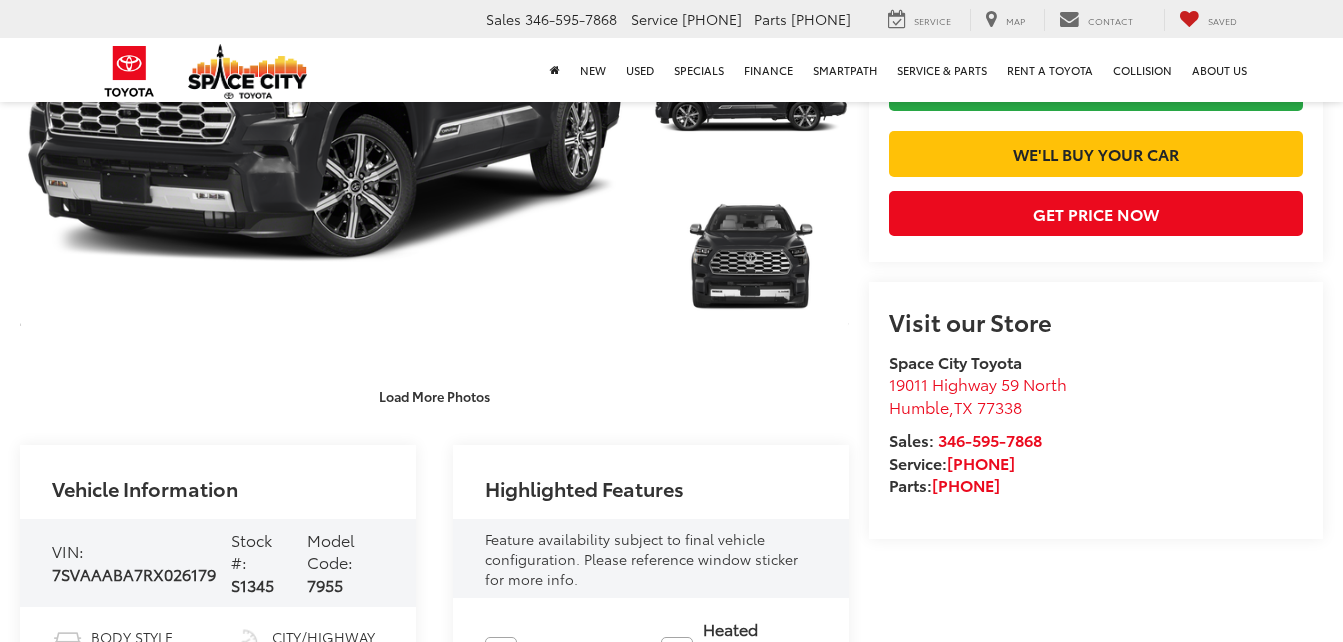 scroll, scrollTop: 500, scrollLeft: 0, axis: vertical 